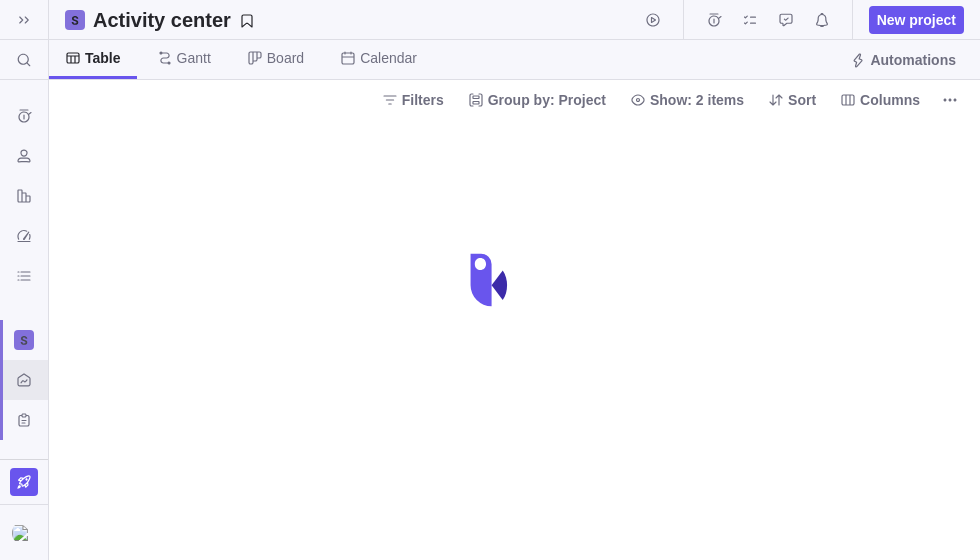 scroll, scrollTop: 0, scrollLeft: 0, axis: both 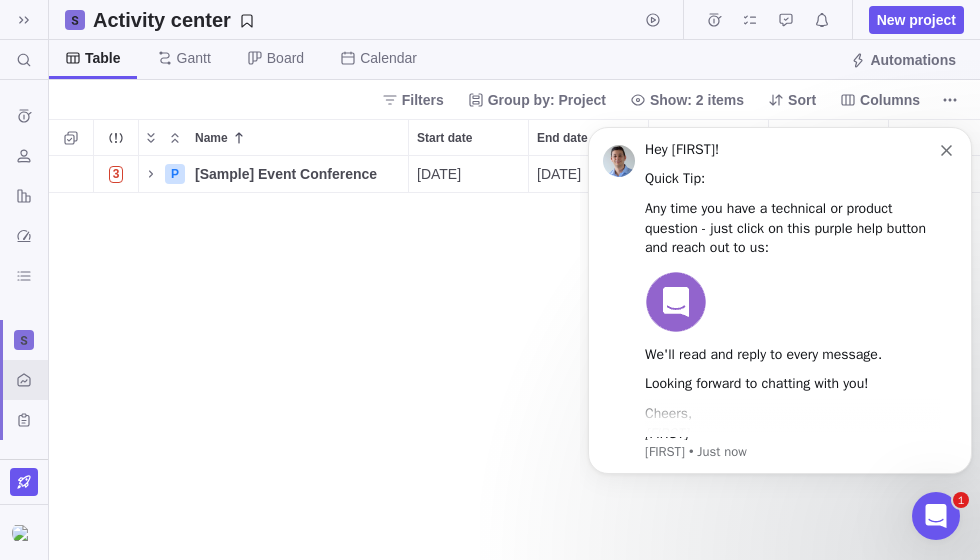 click at bounding box center (949, 148) 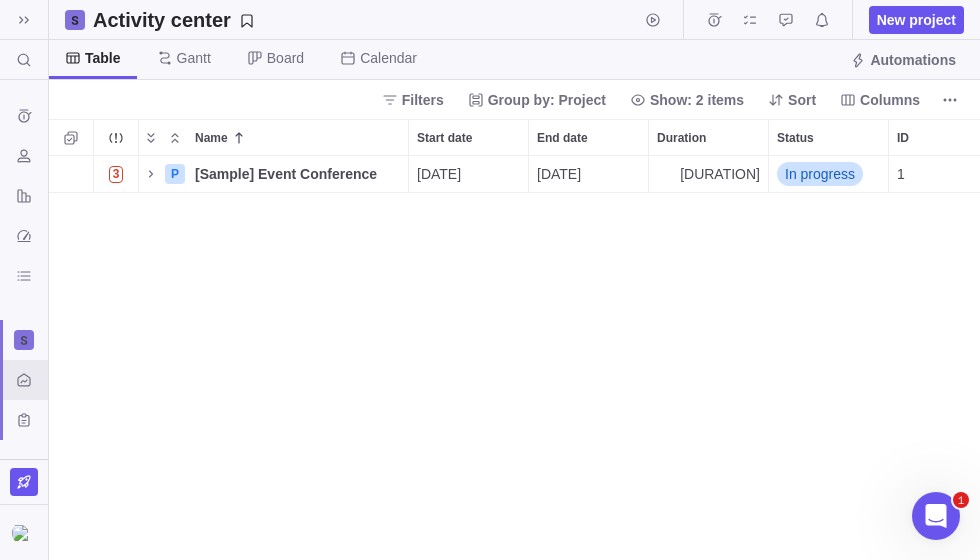 click 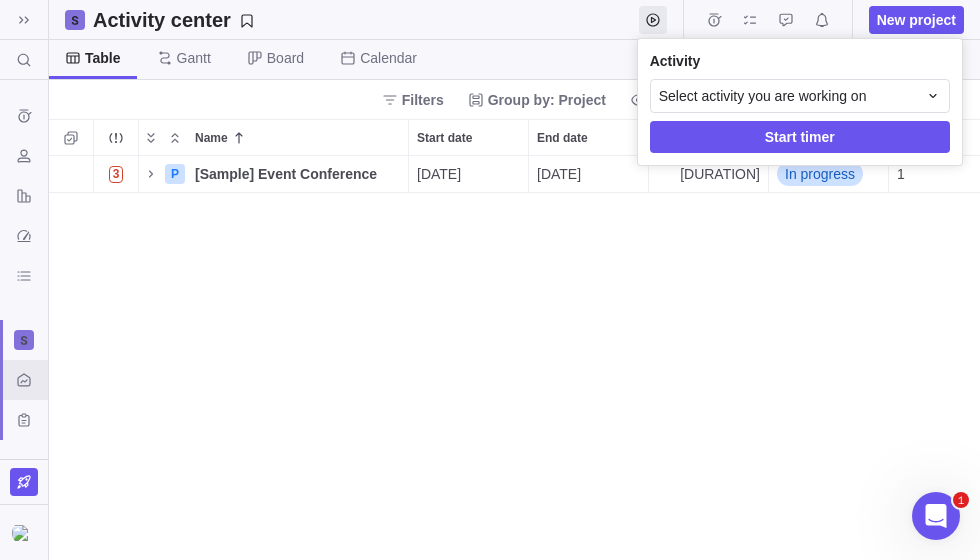 click on "Search (⌘+K) Time logs history Resources Reports Dashboard BI dashboards Activity center Custom forms Saved views Get Started Upcoming Milestones Activity center New project Table Gantt Board Calendar Automations Filters Group by: Project Show: 2 items Sort Columns Name Start date End date Duration Status ID Dependency Assignees 3 P [Sample] Event Conference Details [DATE] [DATE] [DURATION] In progress 1 Filters Activity status Default Workflow Project status Default Workflow Activity priority Activity assignees More Project start date Previous year Previous month Previous week Yesterday Today This week This month This year Next week Next month Filter by period Project end date Previous year Previous month Previous week Yesterday Today This week This month This year Next week Next month Filter by period Projects Drafts
1 Activity Select activity you are working on Start timer" at bounding box center [490, 280] 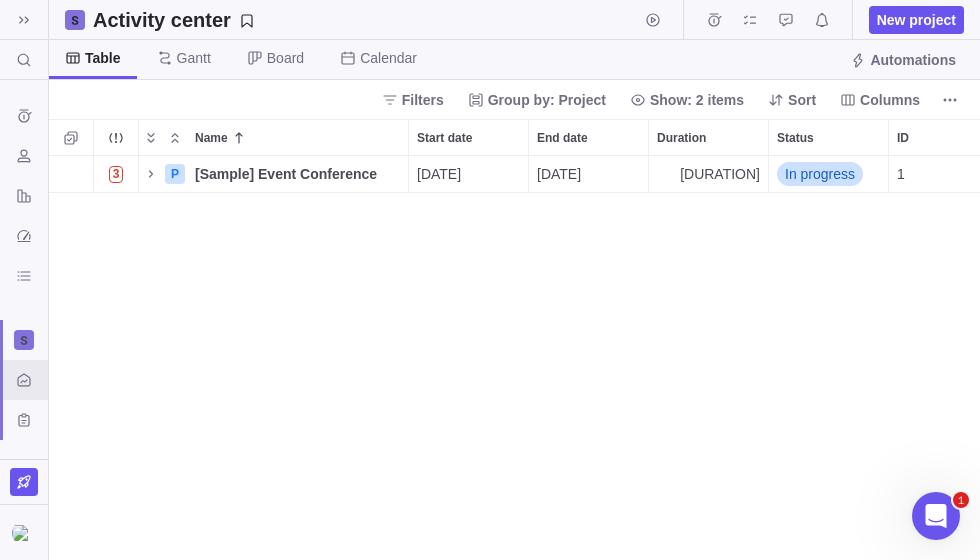 click at bounding box center [24, 533] 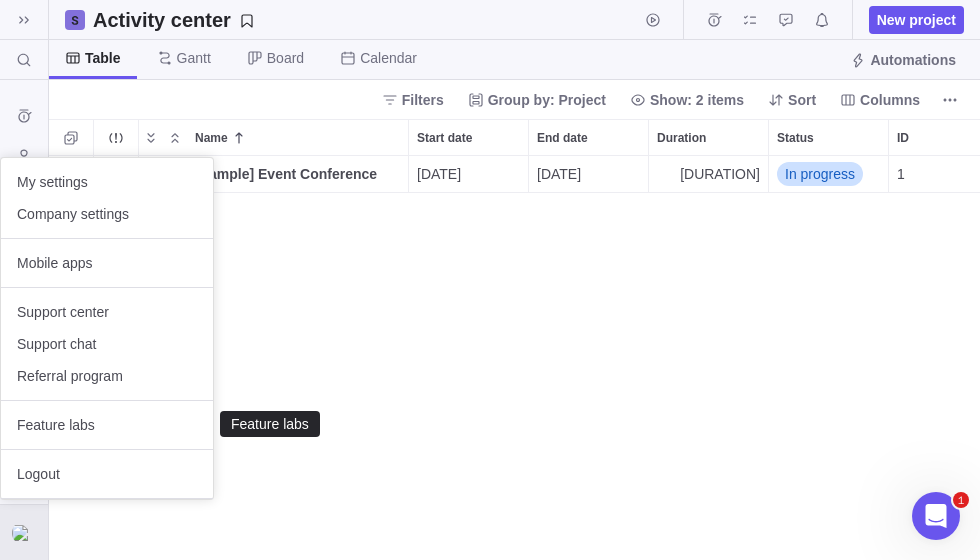 click on "Feature labs" at bounding box center (107, 425) 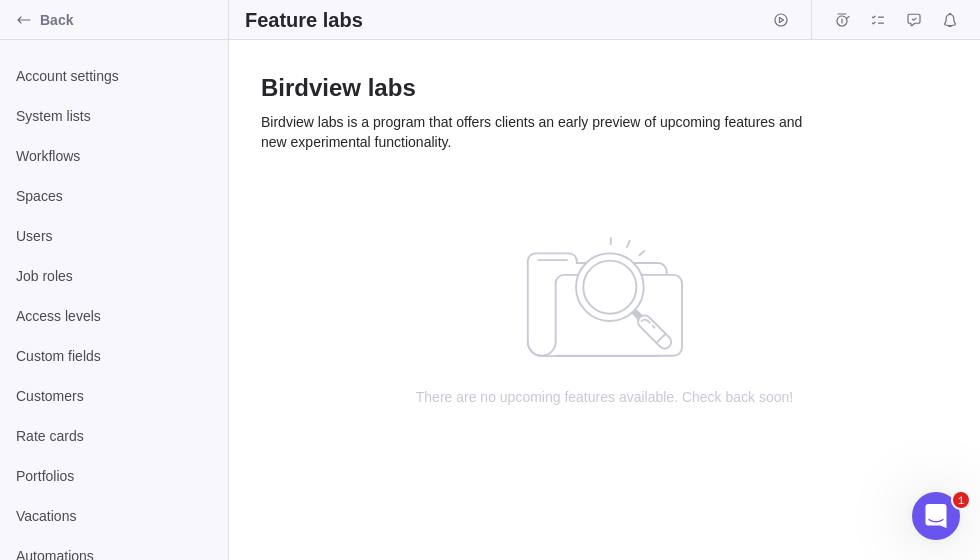 click at bounding box center (24, 20) 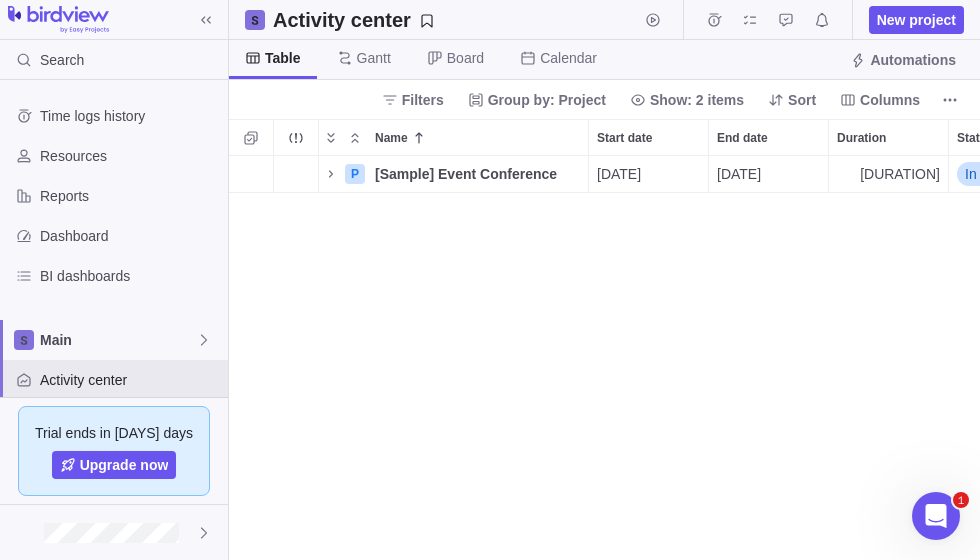 scroll, scrollTop: 1, scrollLeft: 1, axis: both 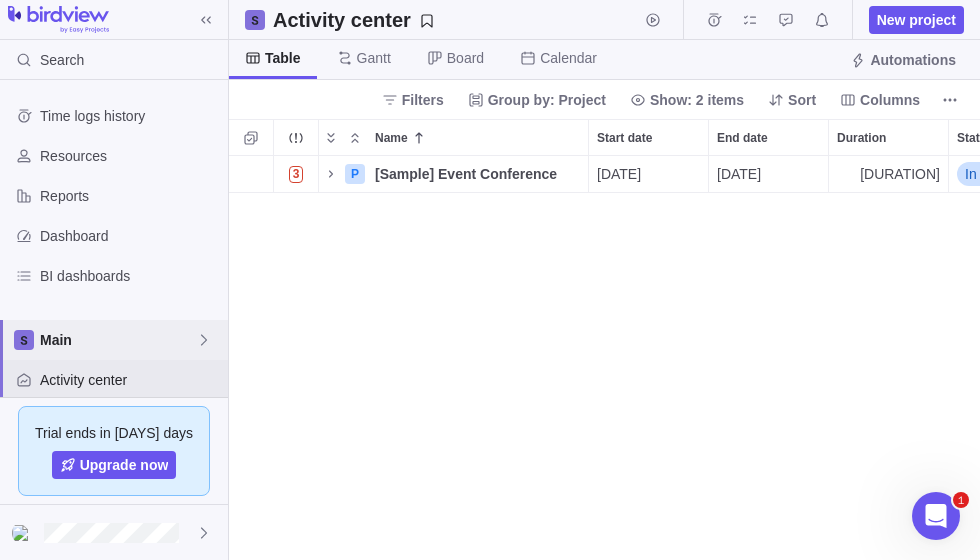 click 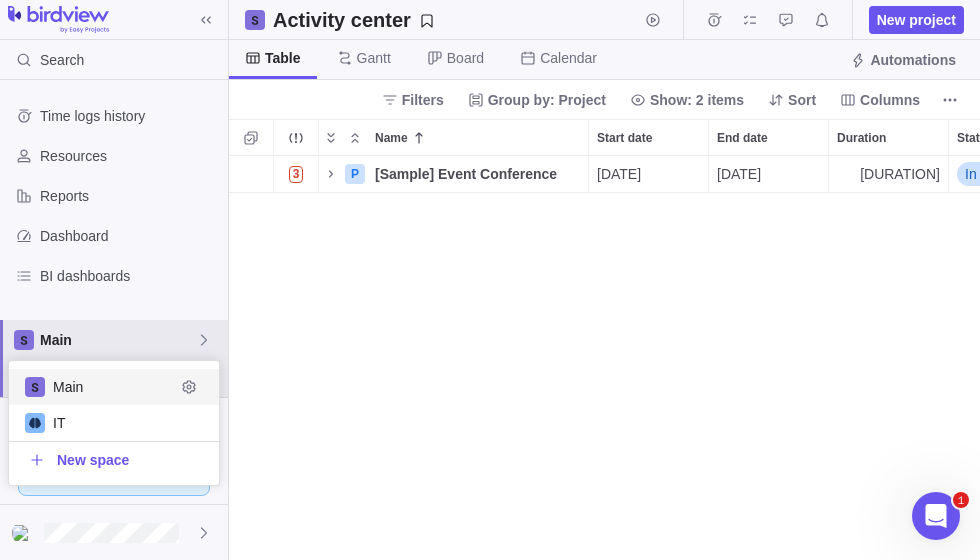 scroll, scrollTop: 1, scrollLeft: 1, axis: both 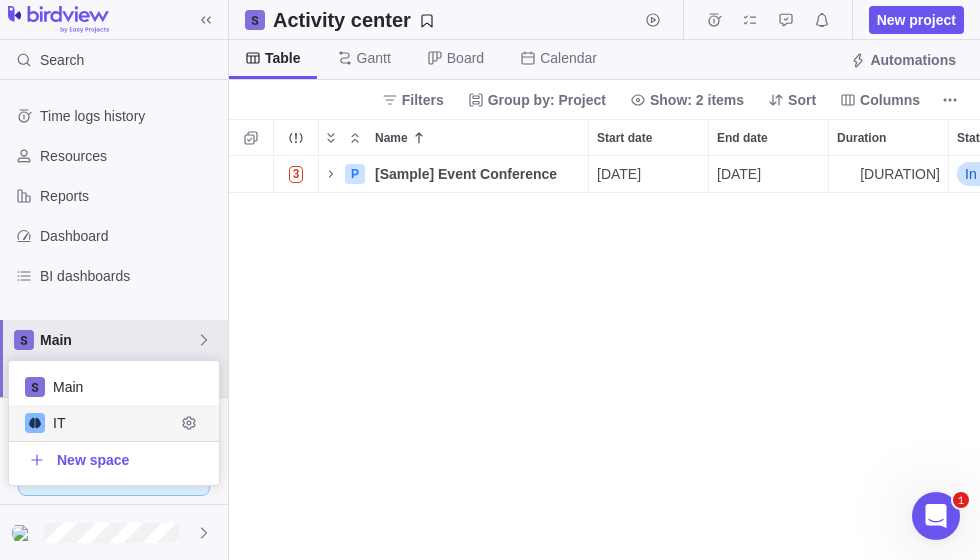 click at bounding box center (35, 423) 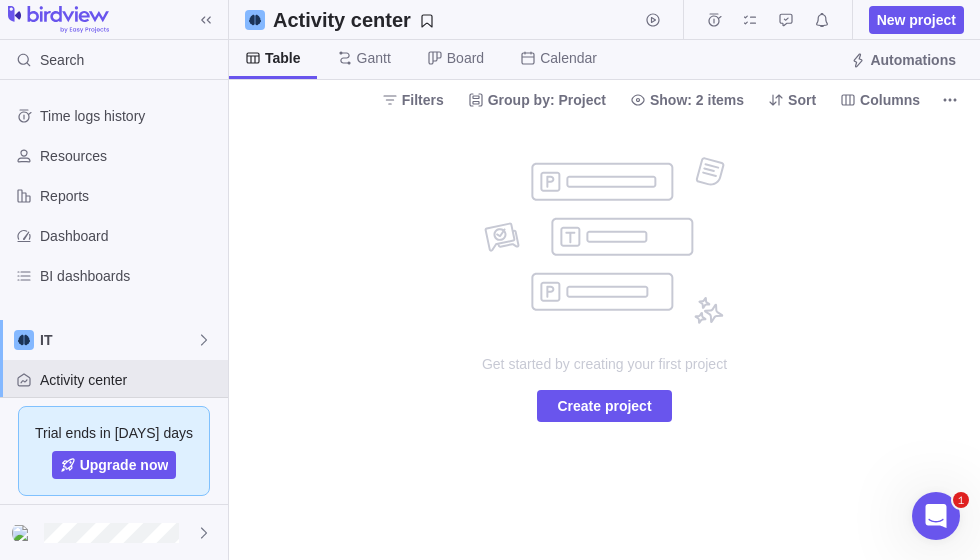 click 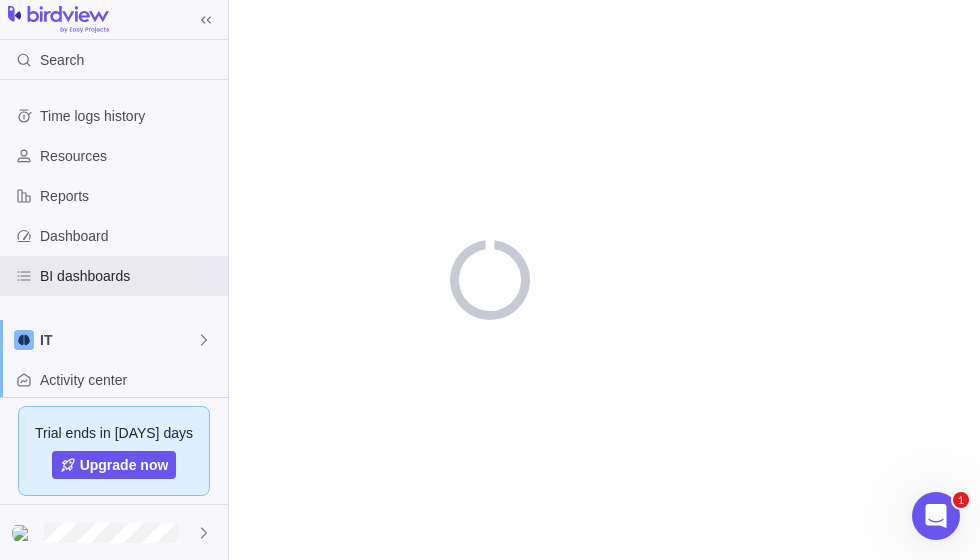 click on "Dashboard" at bounding box center (130, 236) 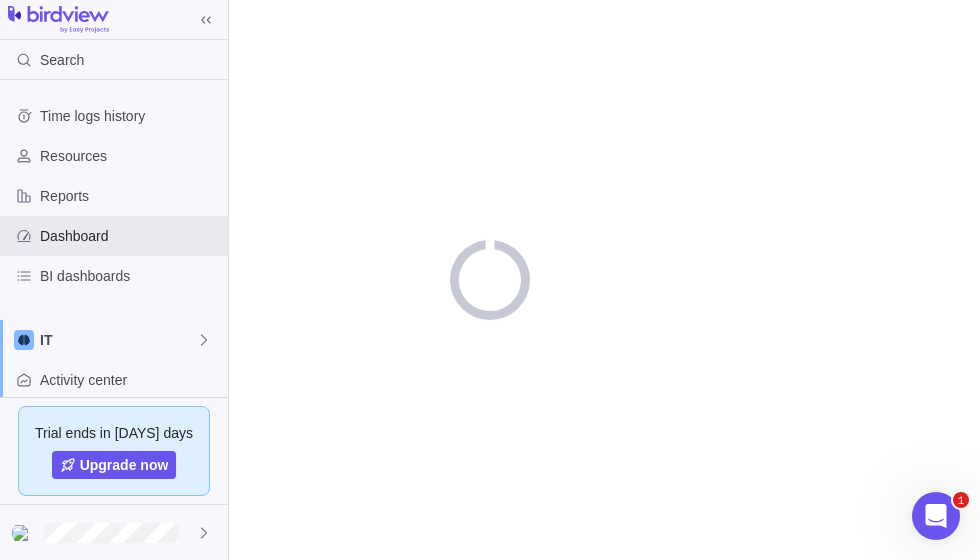 click on "Resources" at bounding box center (130, 156) 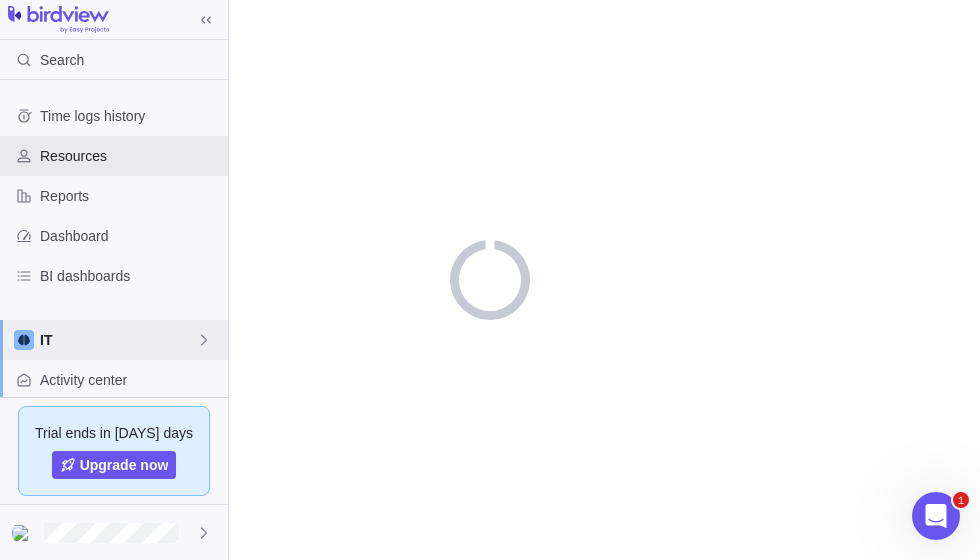 click 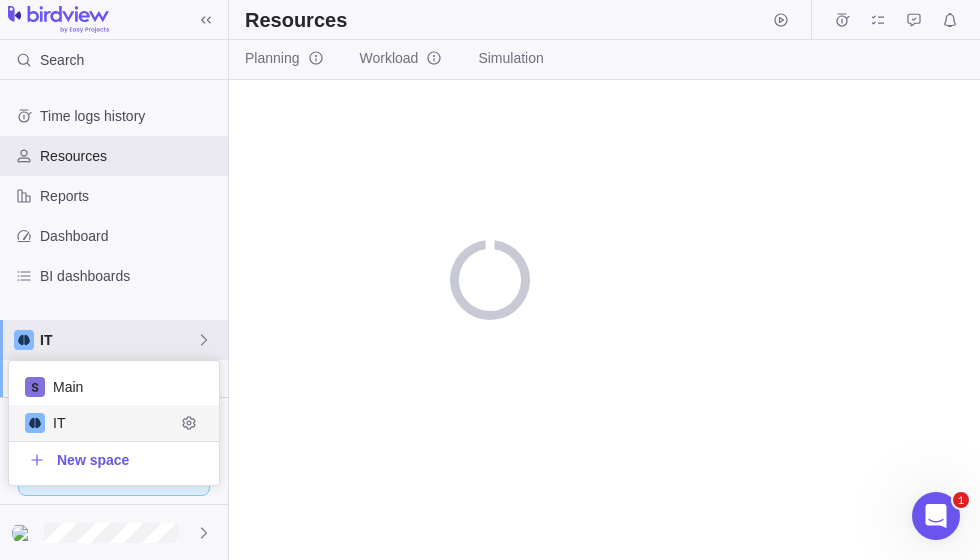scroll, scrollTop: 1, scrollLeft: 1, axis: both 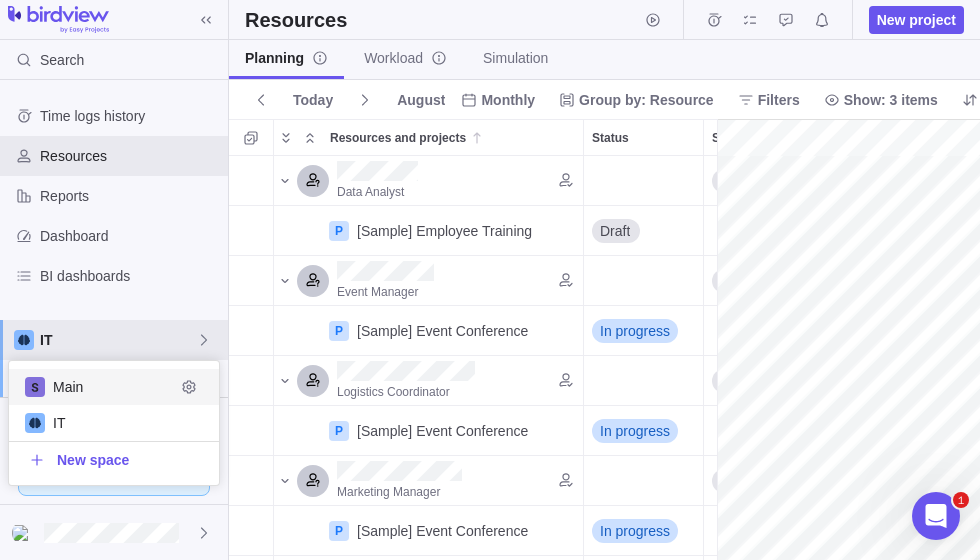 click on "Main" at bounding box center (114, 387) 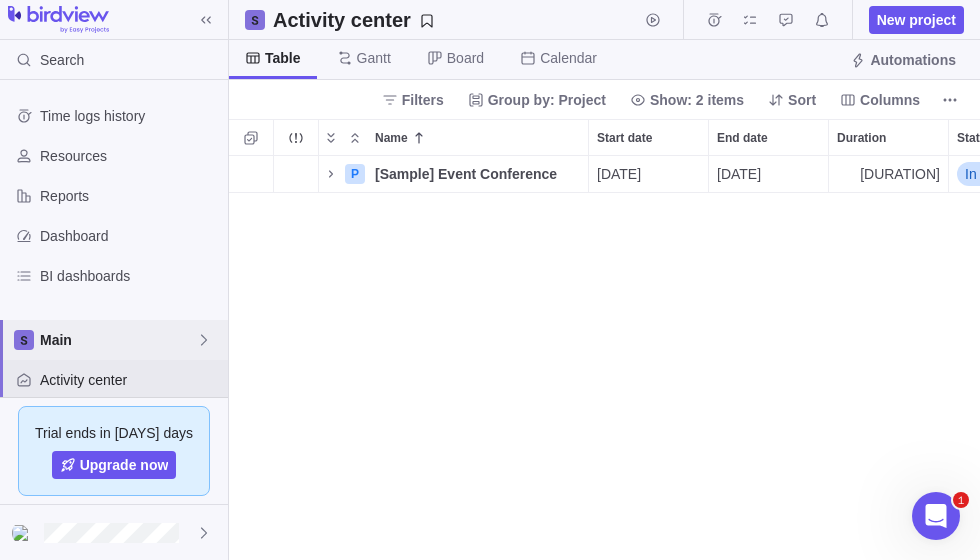scroll, scrollTop: 1, scrollLeft: 1, axis: both 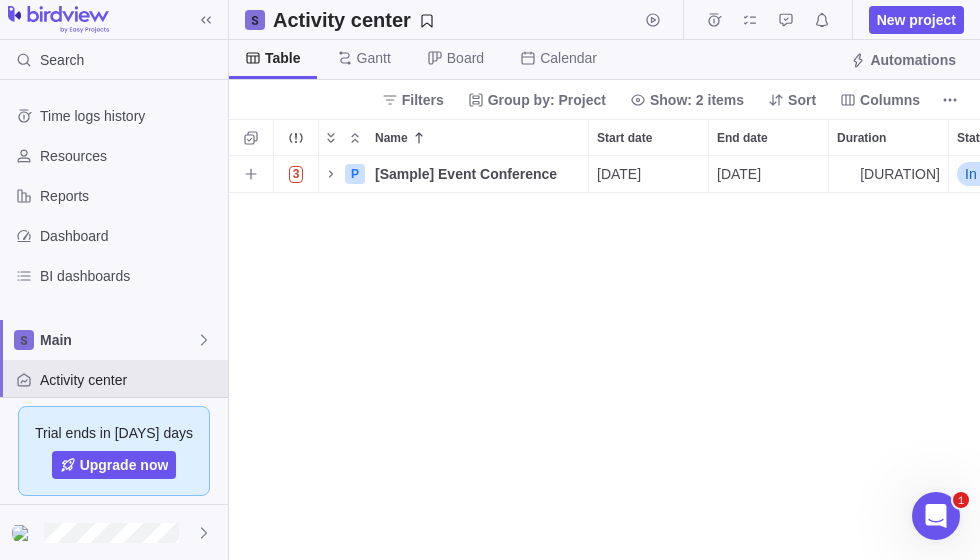 click on "3" at bounding box center [296, 174] 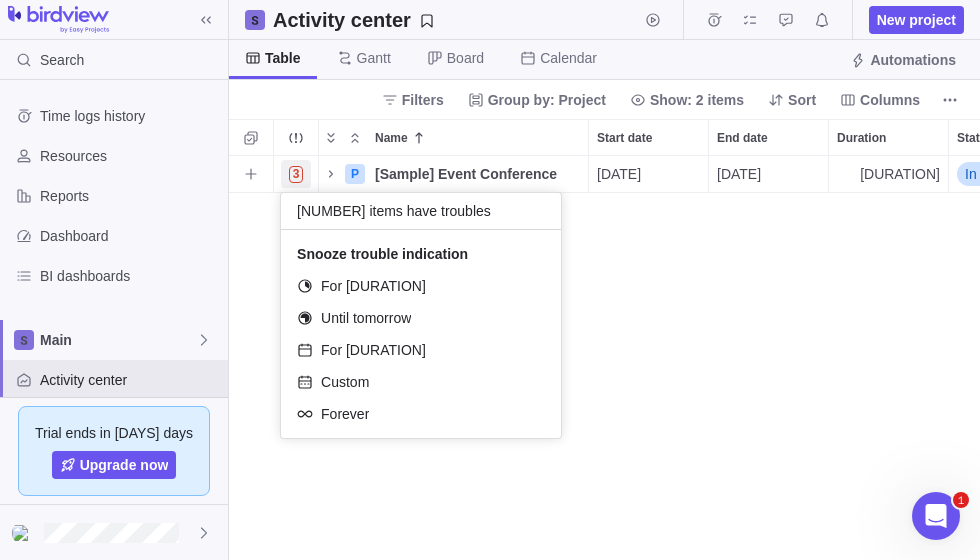click on "3 P [Sample] Event Conference Details [DATE] [DATE] [DURATION] In progress 1" at bounding box center (604, 358) 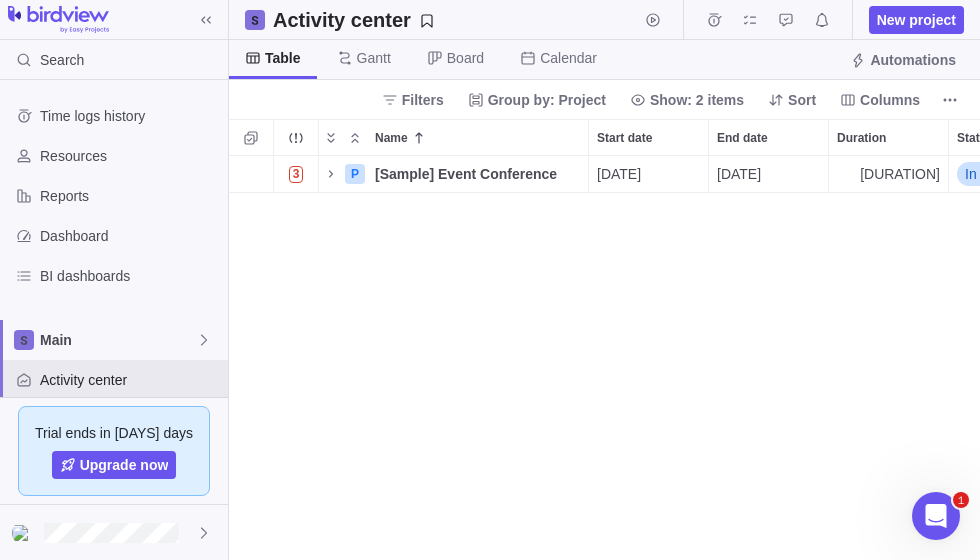 click 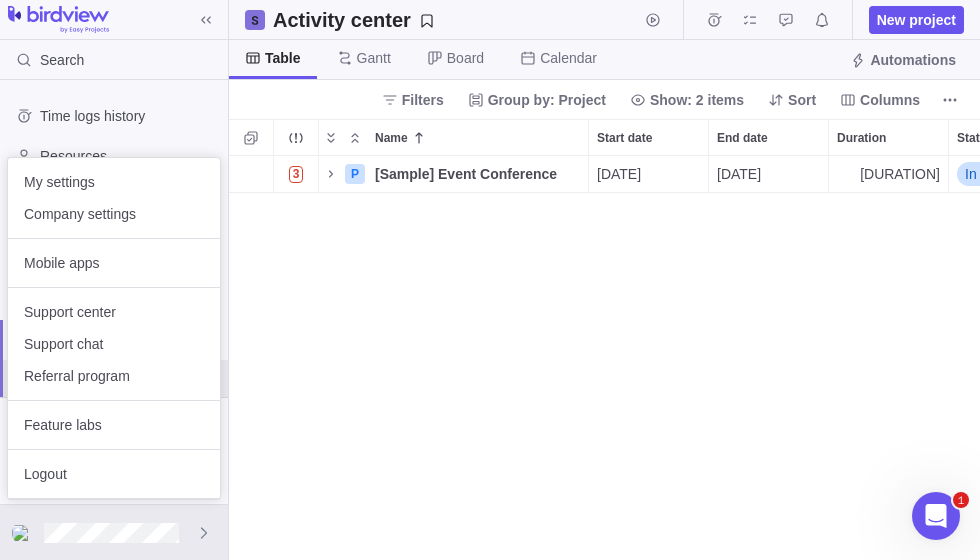 click on "My settings" at bounding box center (114, 182) 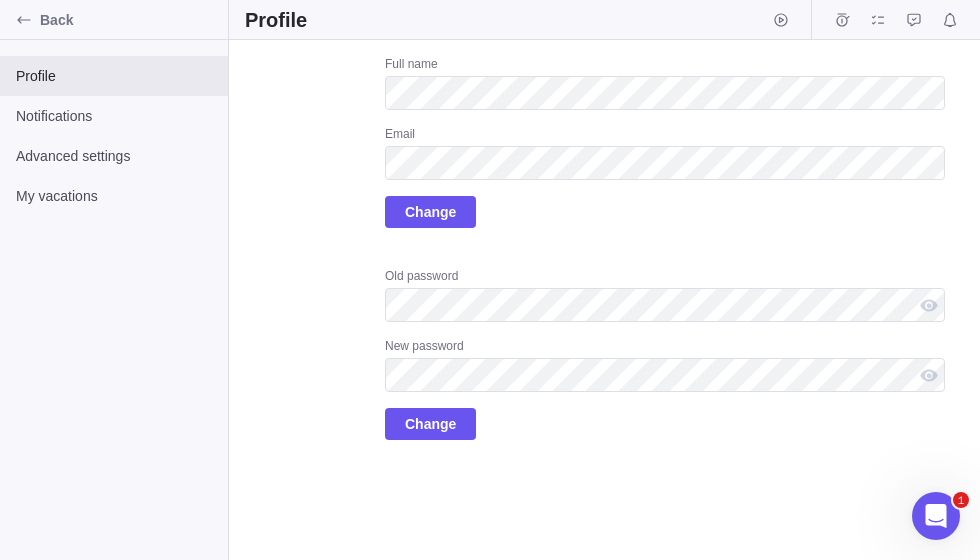 click on "Notifications" at bounding box center [114, 116] 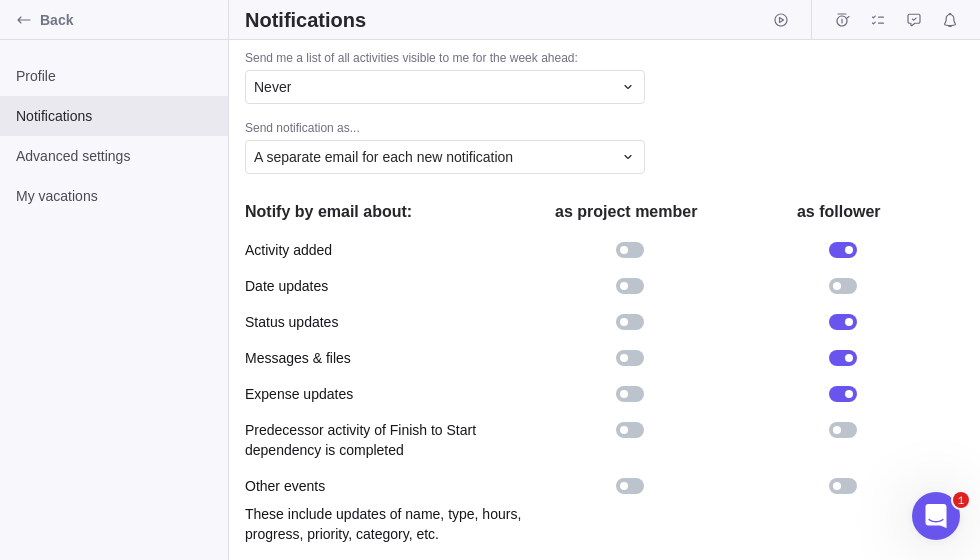 scroll, scrollTop: 440, scrollLeft: 0, axis: vertical 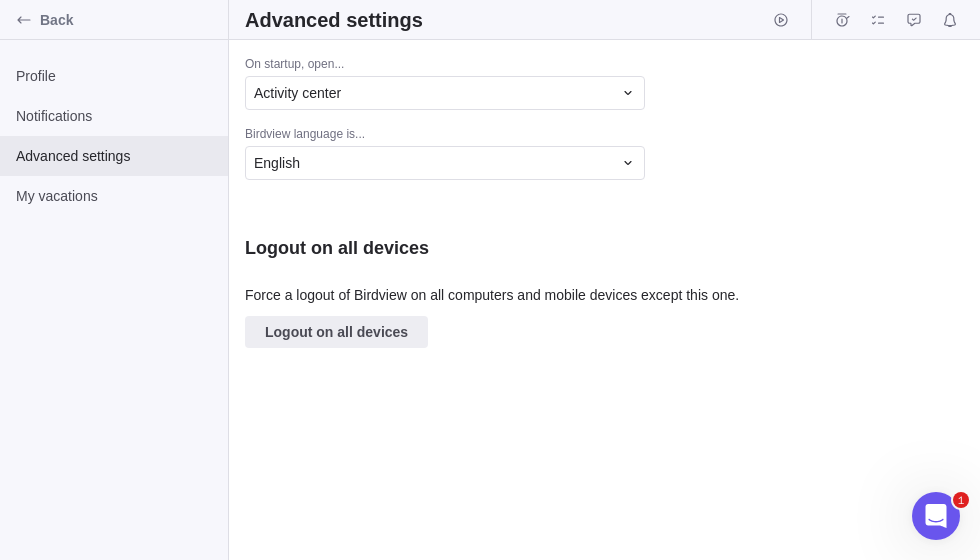 click 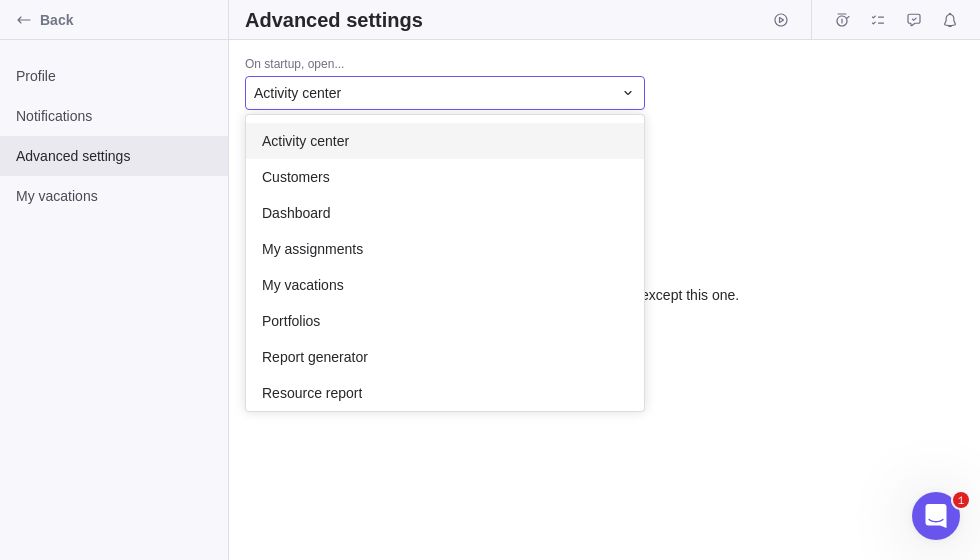 scroll, scrollTop: 296, scrollLeft: 398, axis: both 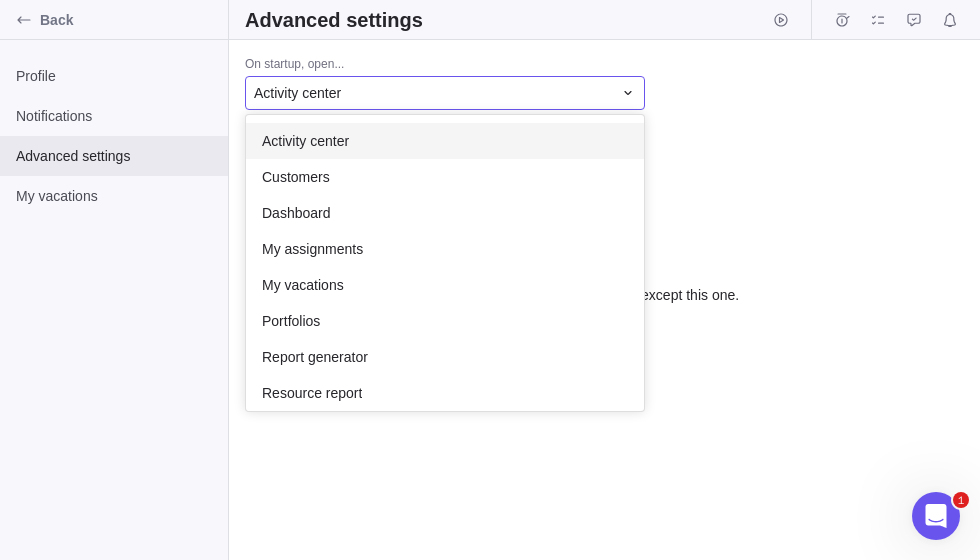 click on "Back Profile Notifications Advanced settings My vacations Advanced settings On startup, open... Activity center Activity center Customers Dashboard My assignments My vacations Portfolios Report generator Resource report Search System lists Time logs Time logs summary report Vacations Birdview language is... English Logout on all devices Force a logout of Birdview on all computers and mobile devices except this one. Logout on all devices
1 Advanced settings" at bounding box center (490, 280) 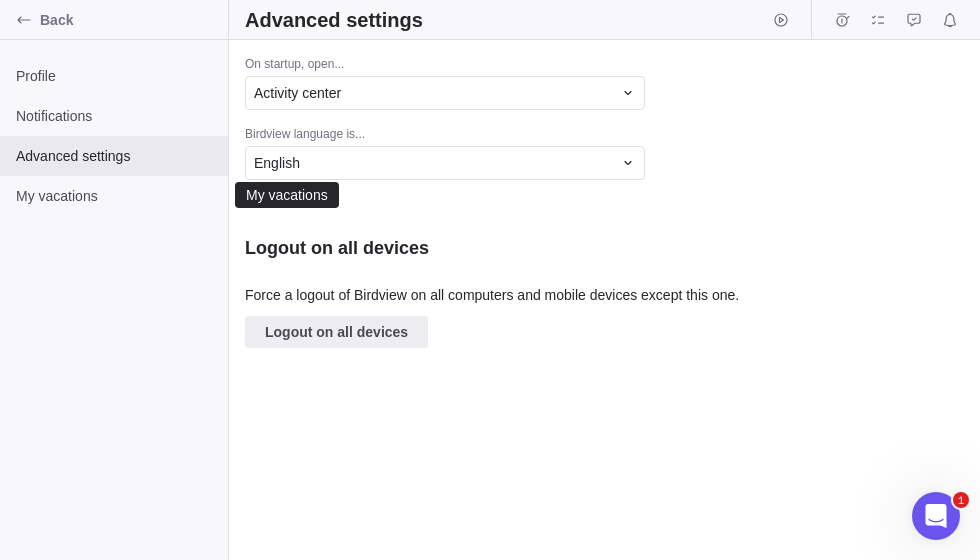 click on "My vacations" at bounding box center (114, 196) 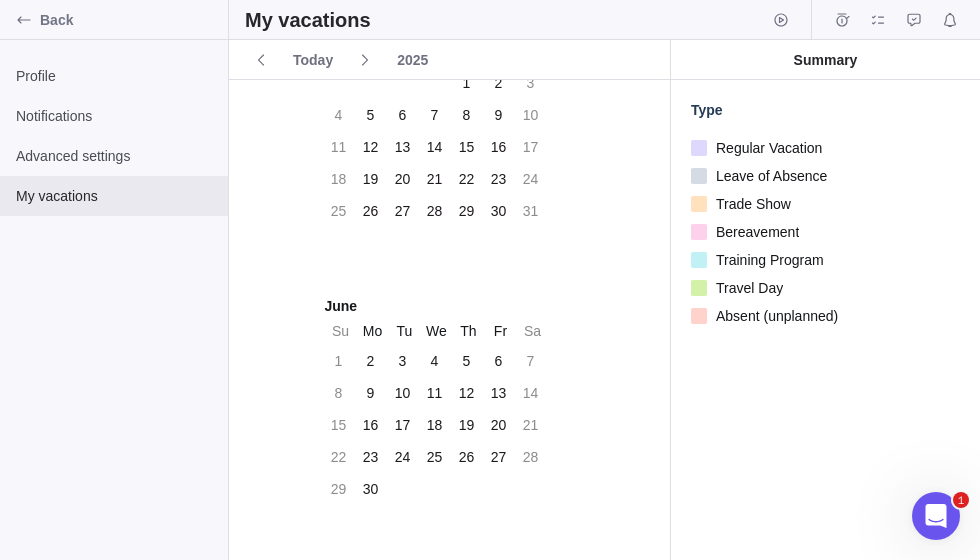 scroll, scrollTop: 1221, scrollLeft: 0, axis: vertical 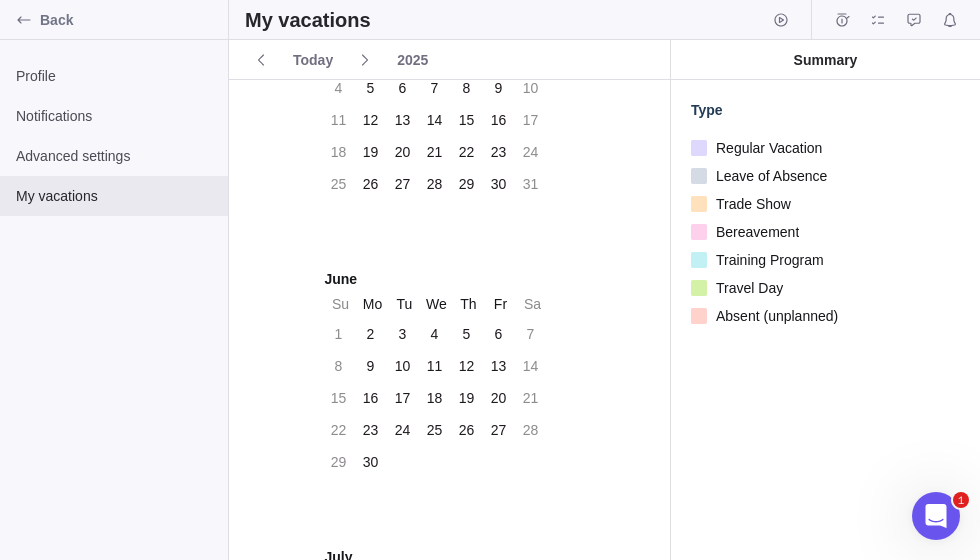 click on "20" at bounding box center (402, 152) 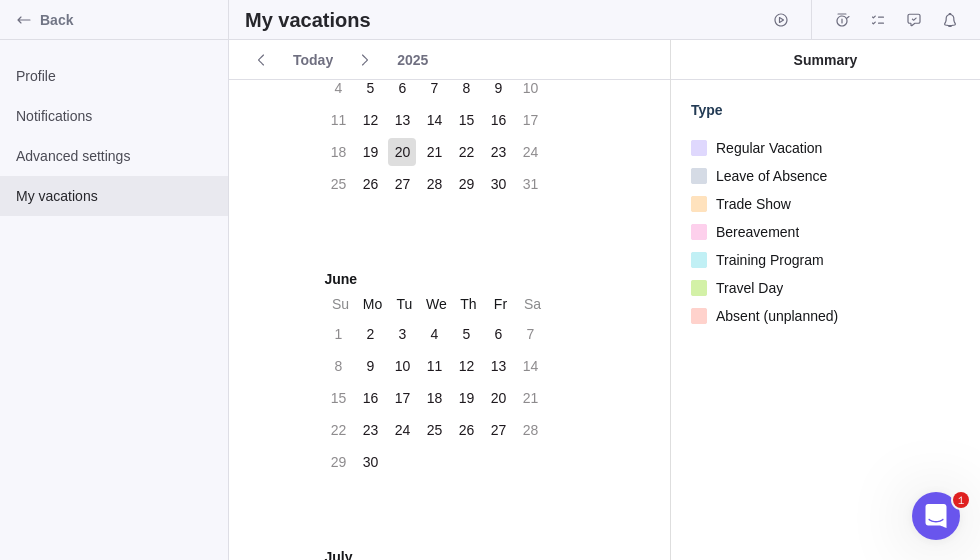 click on "20" at bounding box center (402, 152) 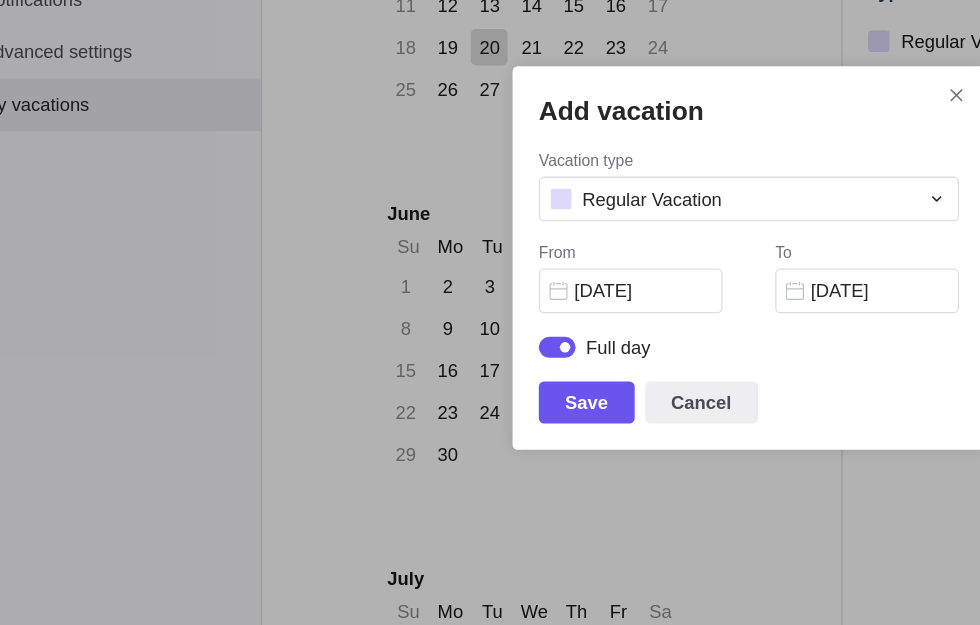 click at bounding box center (758, 189) 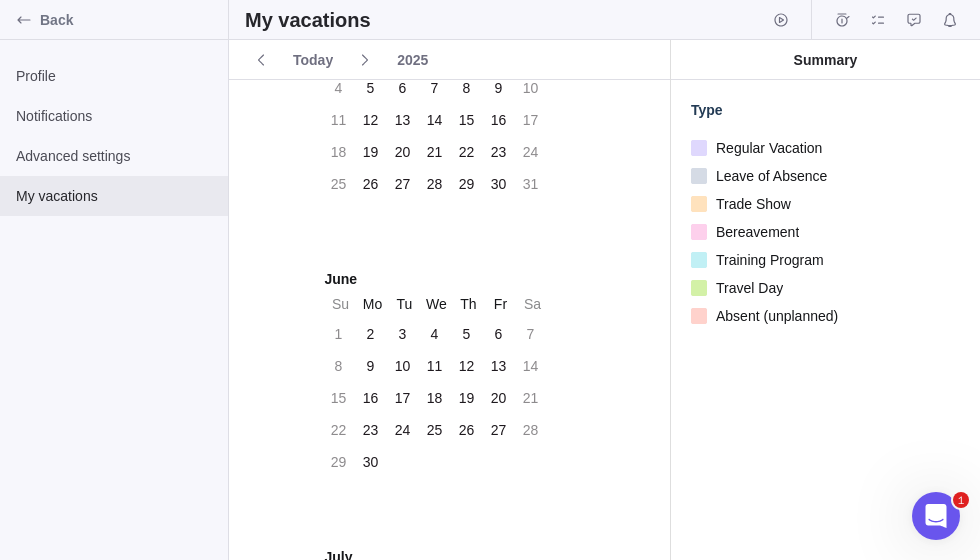 click 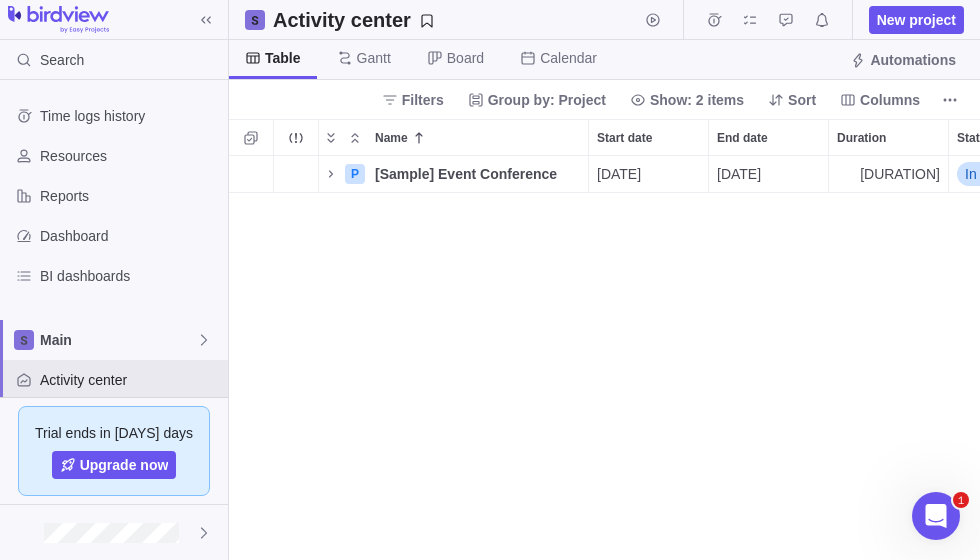 scroll, scrollTop: 1, scrollLeft: 1, axis: both 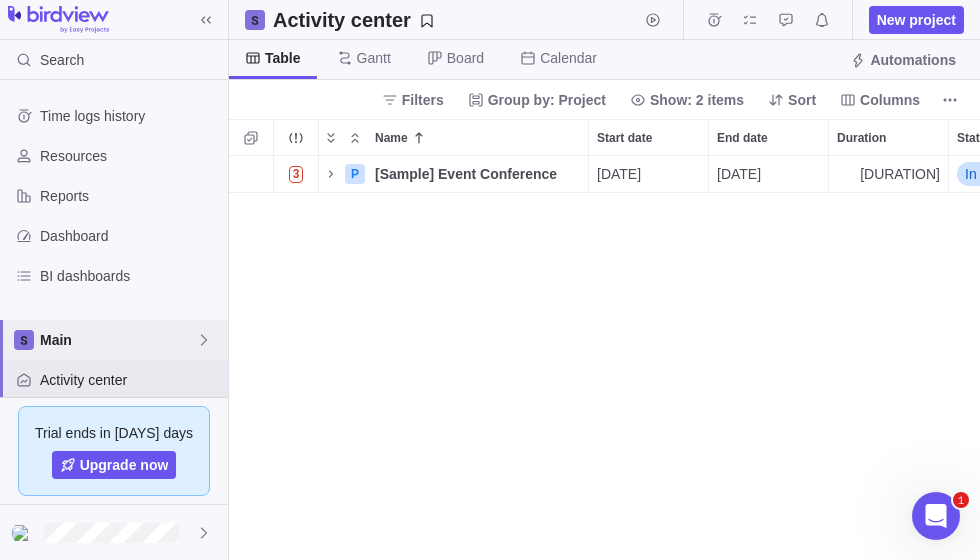 click on "Main" at bounding box center [114, 340] 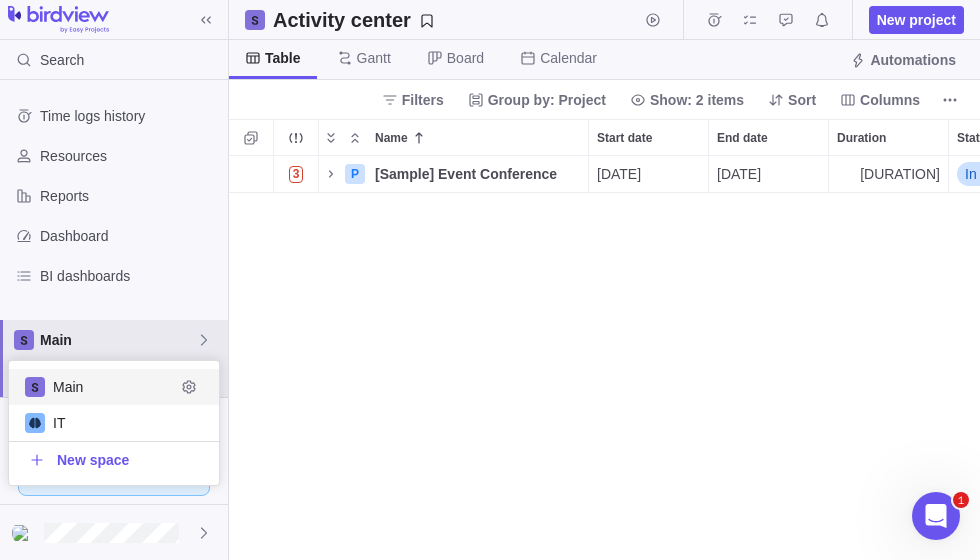 scroll, scrollTop: 1, scrollLeft: 1, axis: both 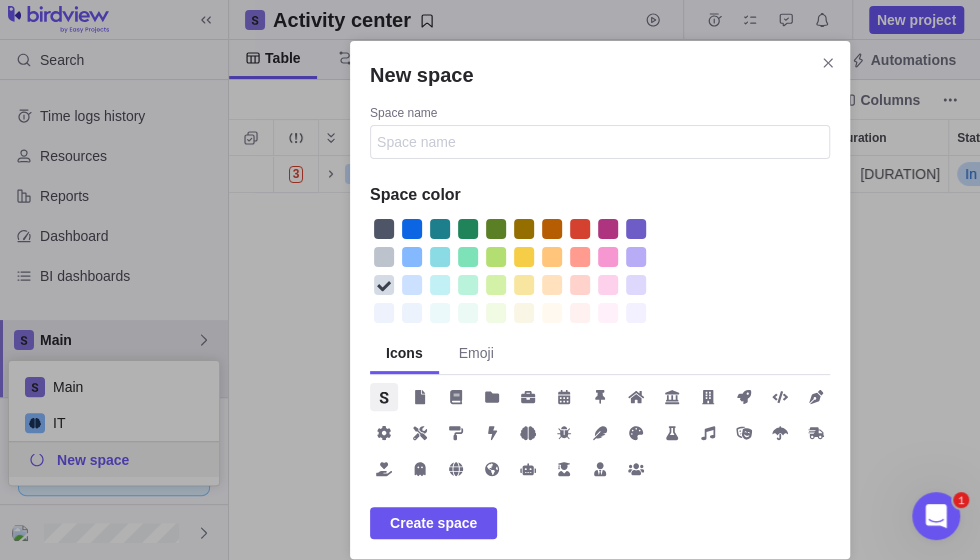 click at bounding box center (608, 257) 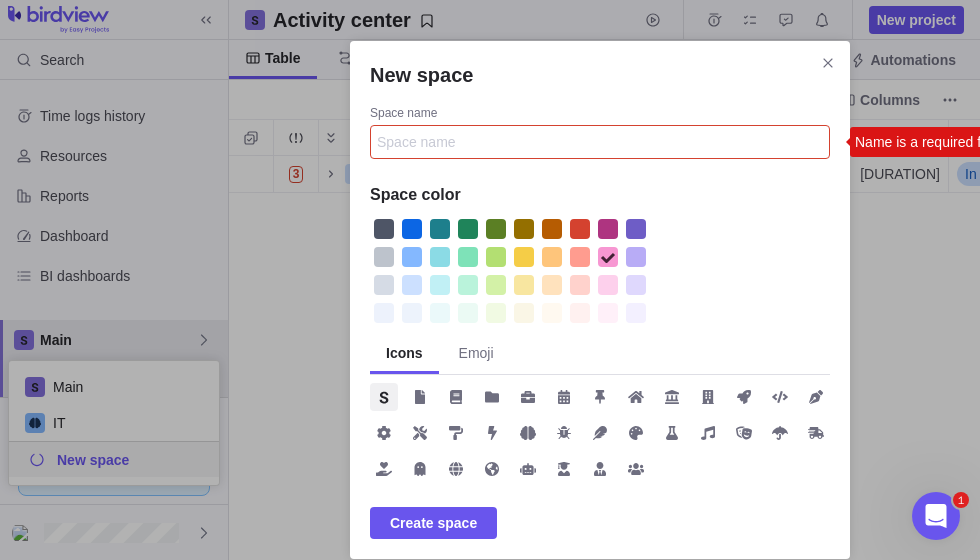 click 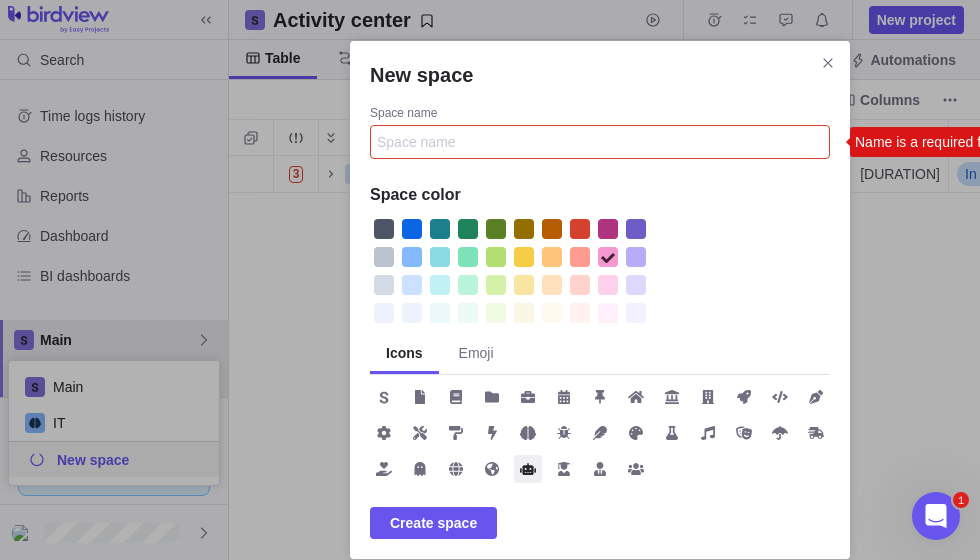 click on "Space name" at bounding box center (600, 142) 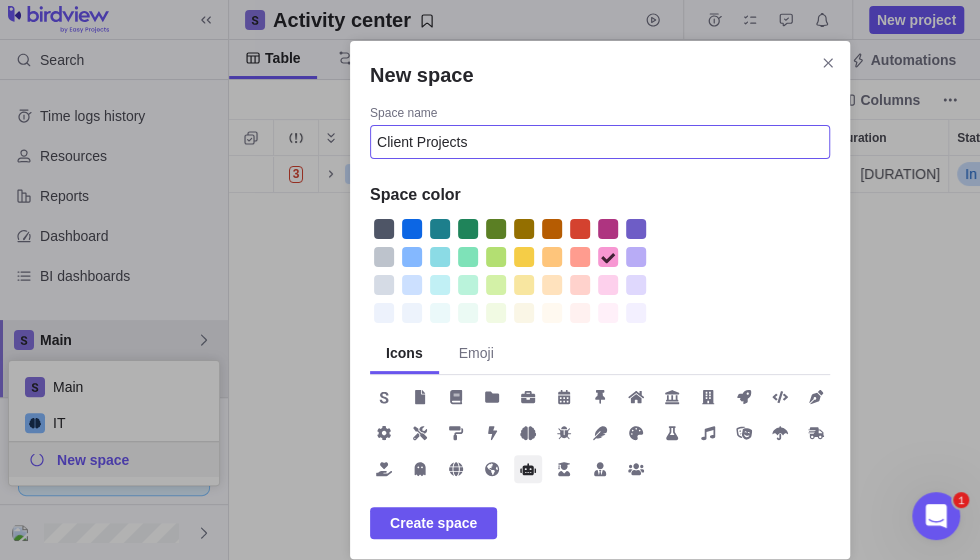 type on "Client Projects" 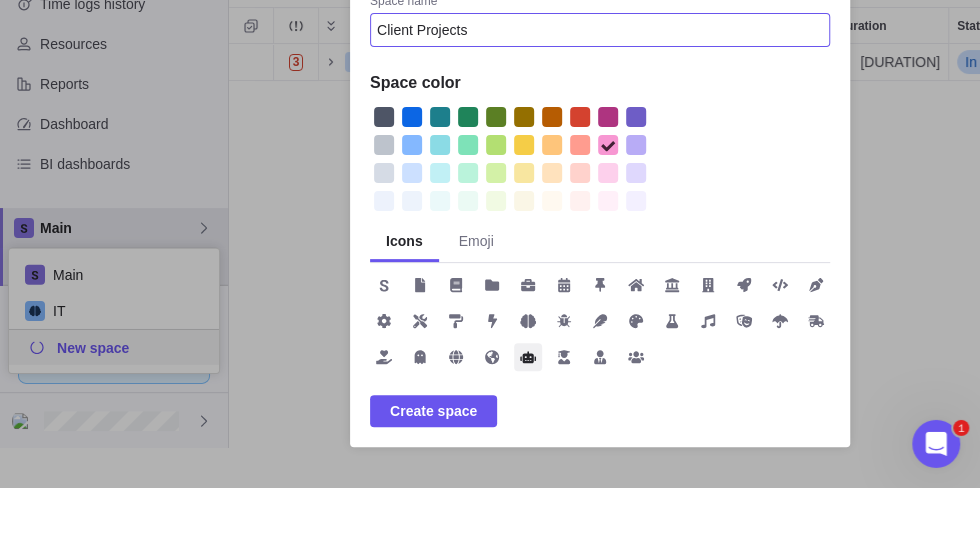 scroll, scrollTop: 40, scrollLeft: 0, axis: vertical 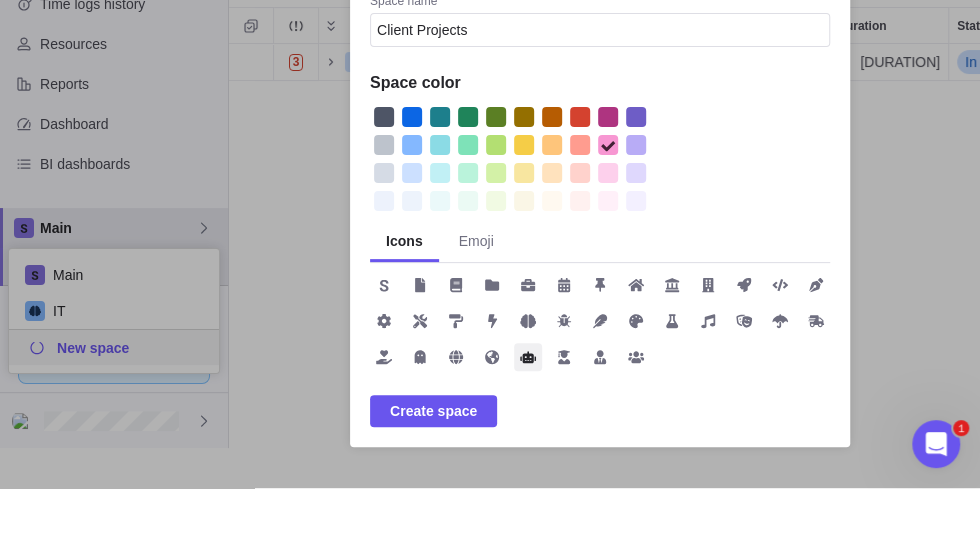 click on "Create space" at bounding box center (433, 483) 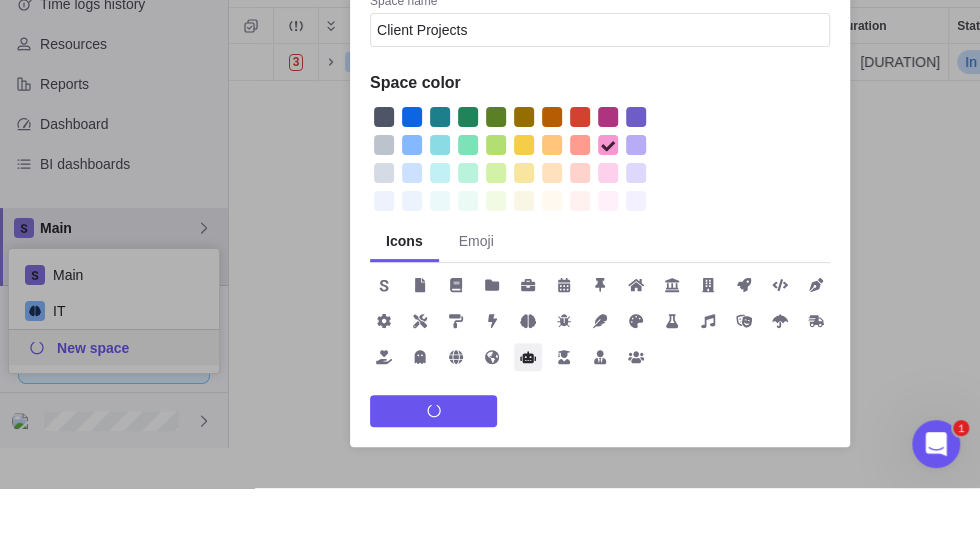 scroll, scrollTop: 39, scrollLeft: 0, axis: vertical 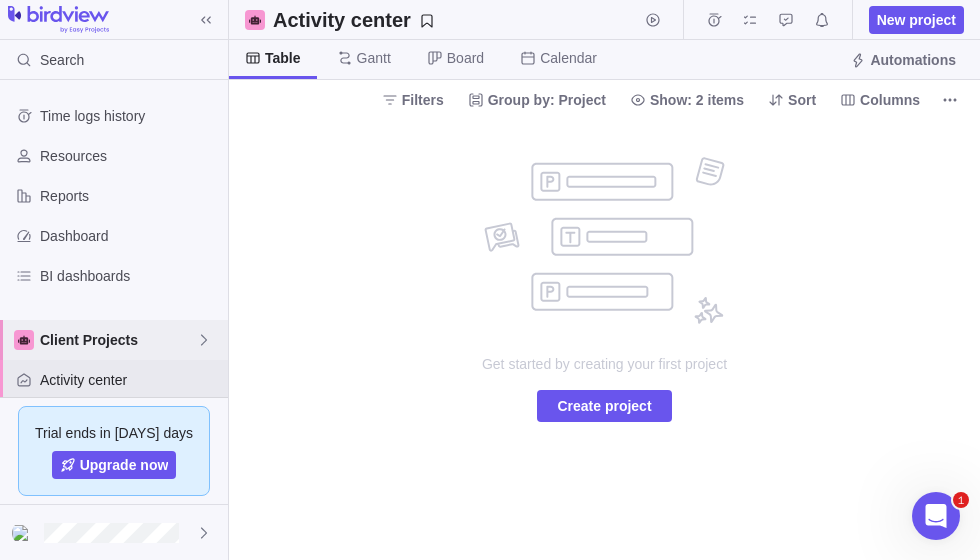 click 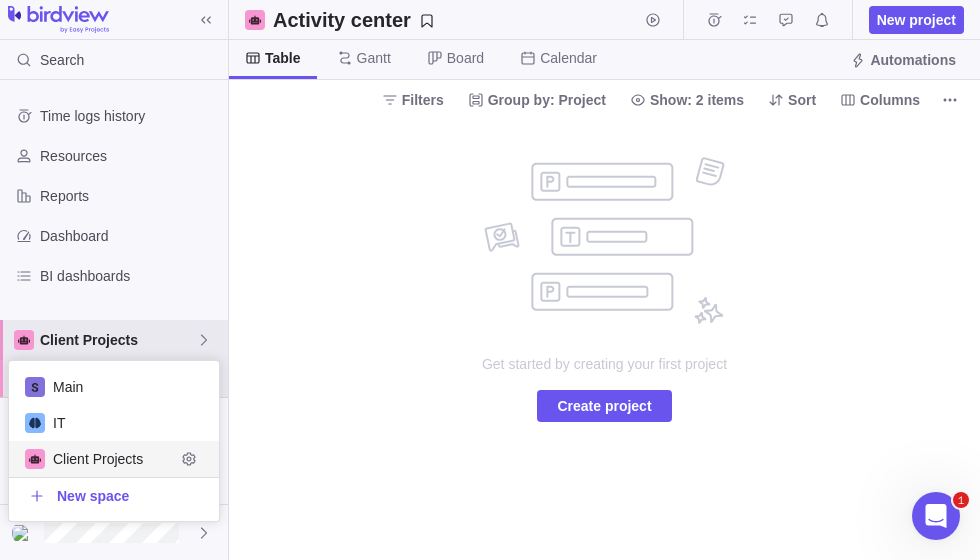 scroll, scrollTop: 1, scrollLeft: 1, axis: both 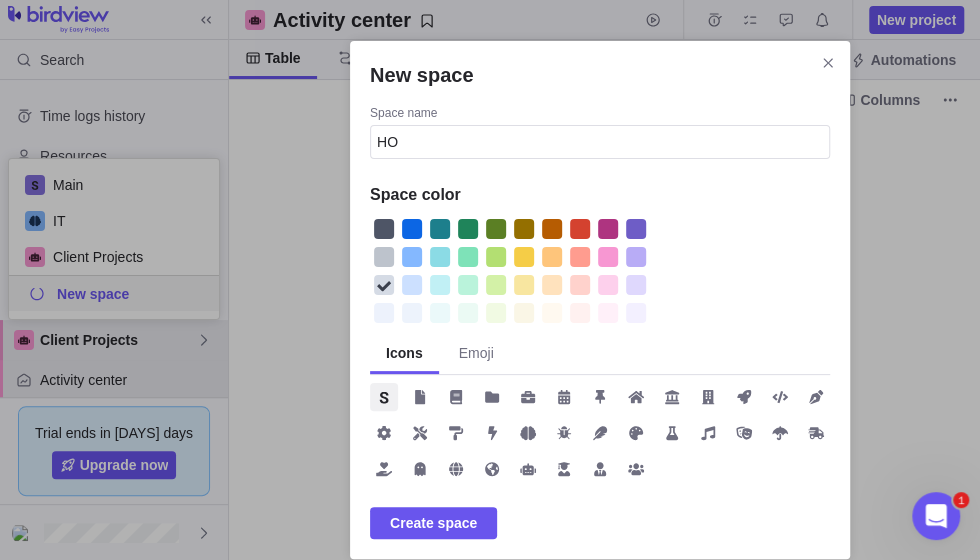 type on "H" 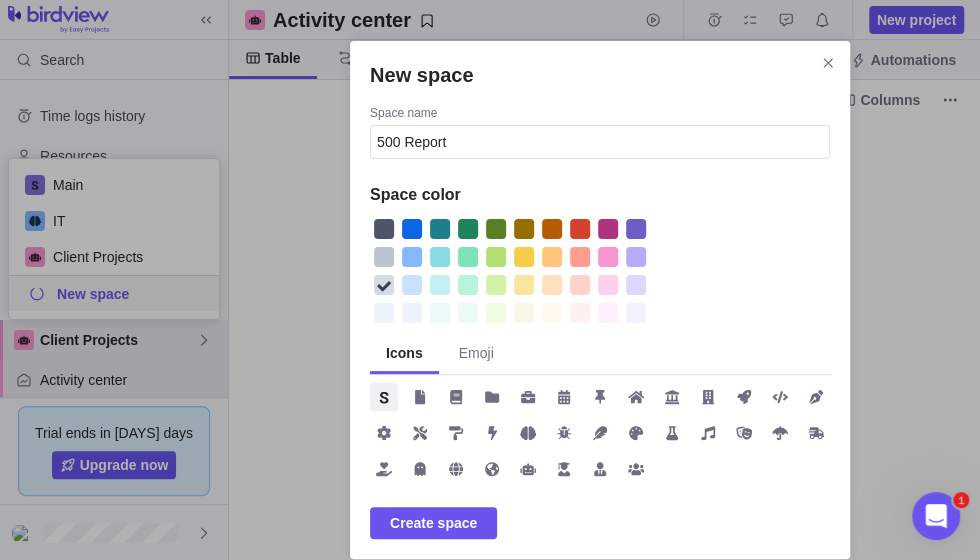 type on "500 Report" 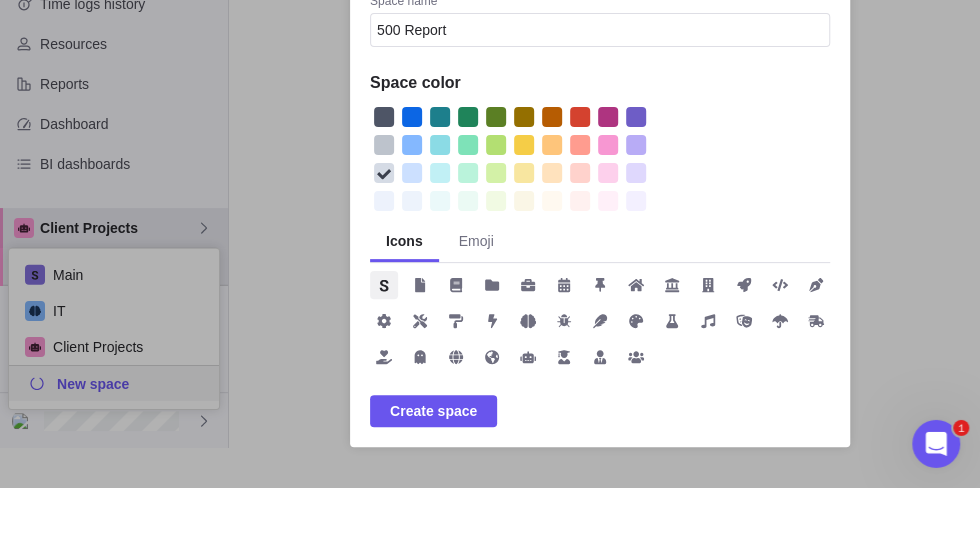 scroll, scrollTop: 40, scrollLeft: 0, axis: vertical 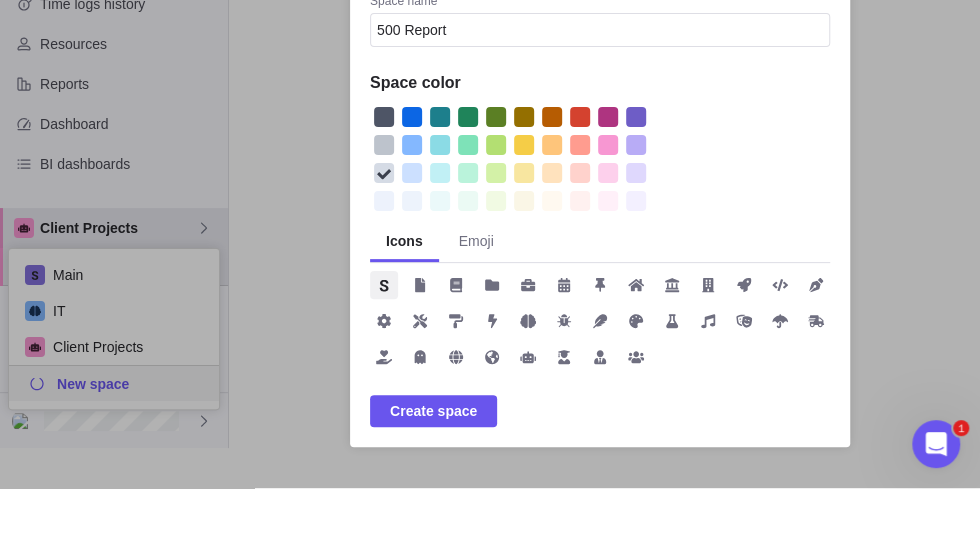 click on "Create space" at bounding box center (433, 483) 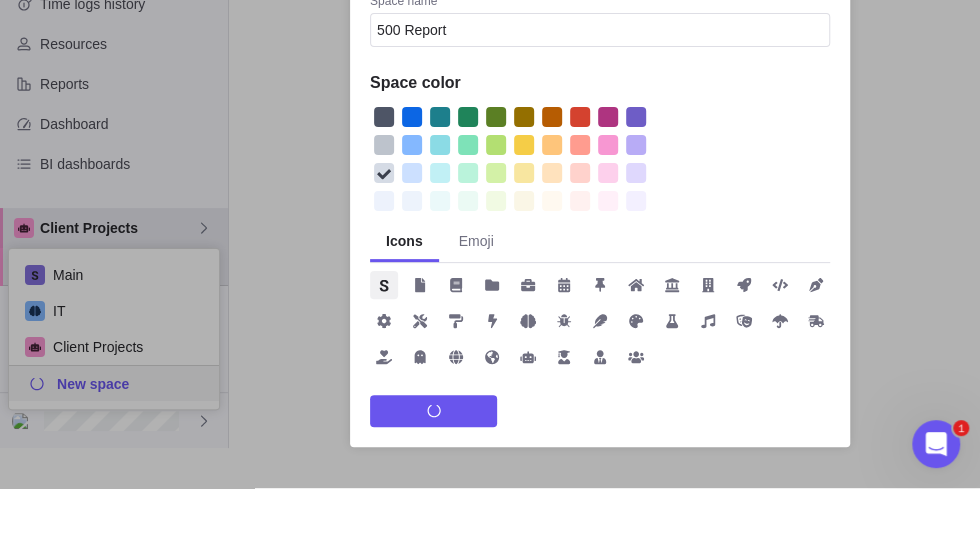 scroll, scrollTop: 39, scrollLeft: 0, axis: vertical 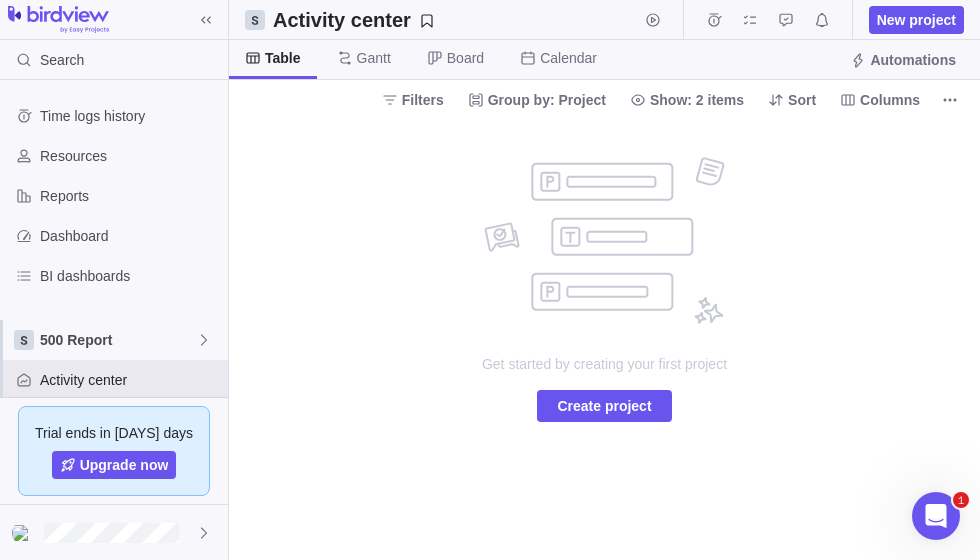 click on "Gantt" at bounding box center [374, 58] 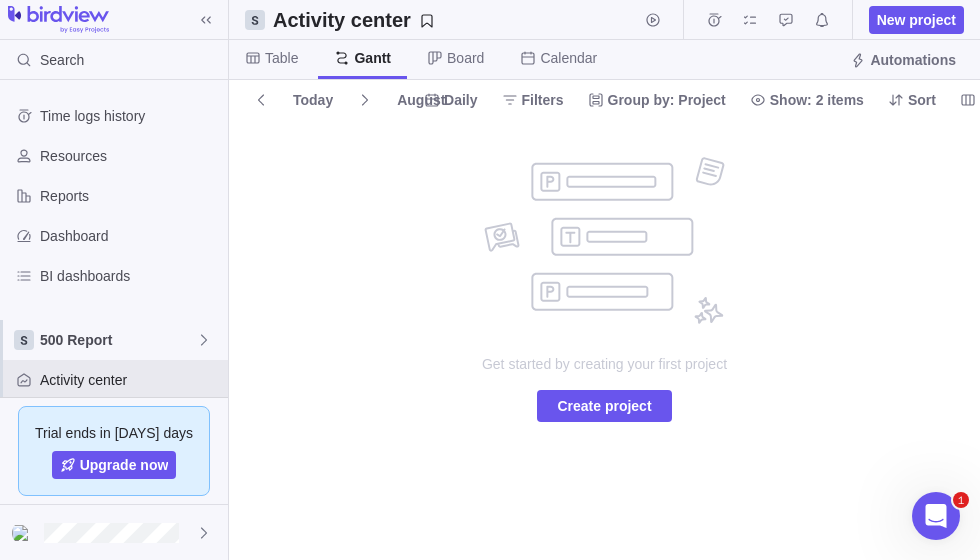 click on "New project" at bounding box center (916, 20) 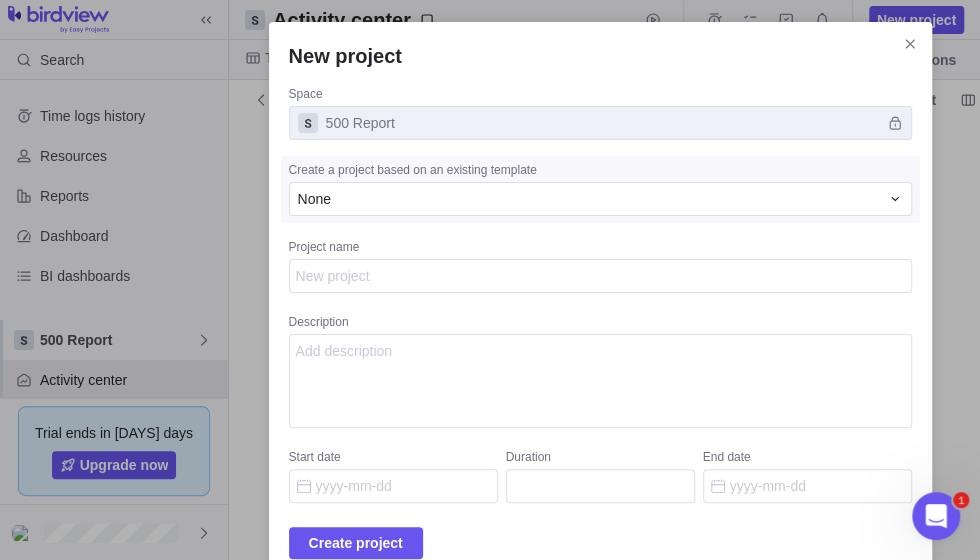 type on "x" 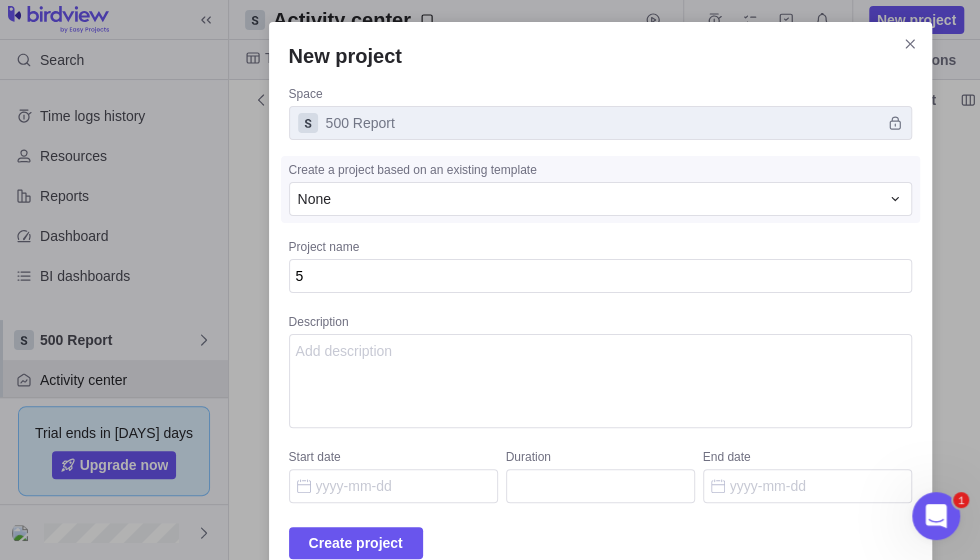 type on "x" 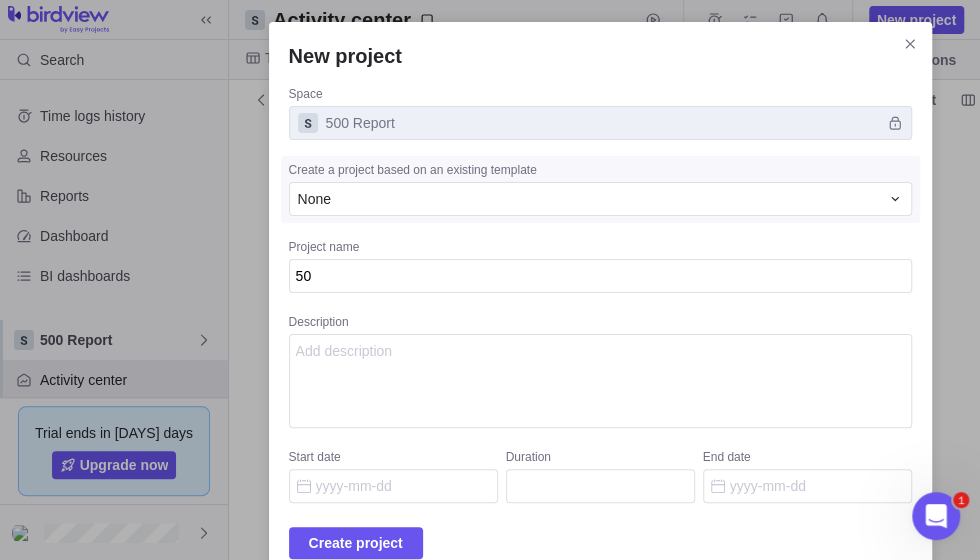 type on "x" 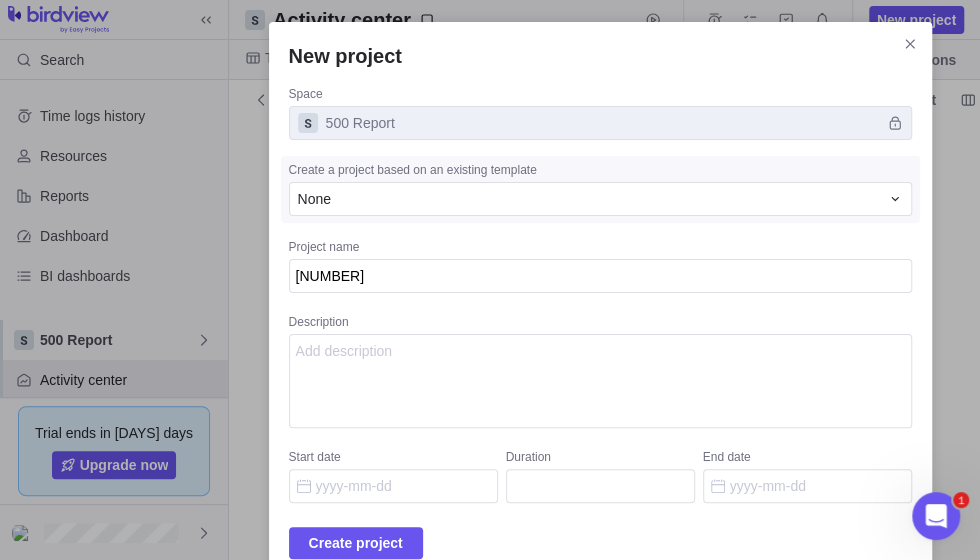 type on "x" 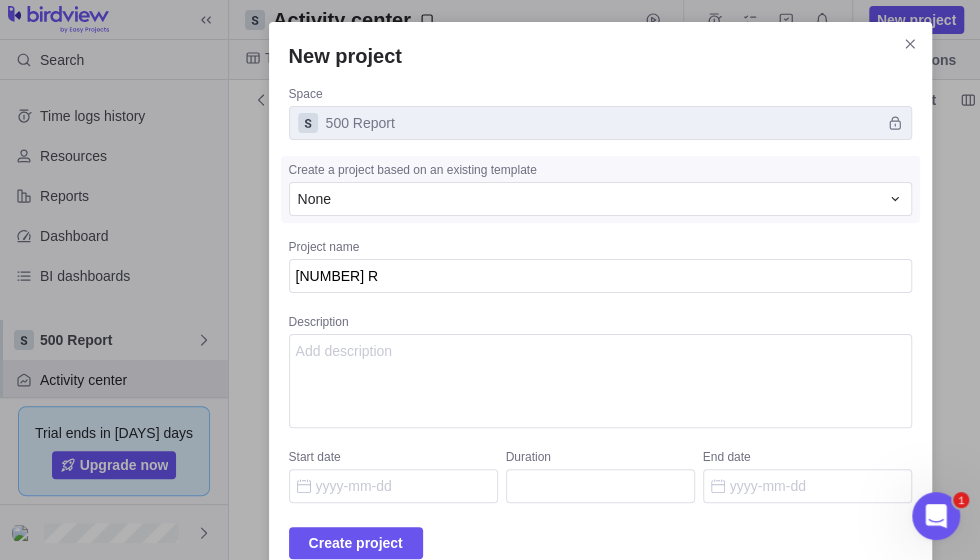 type on "x" 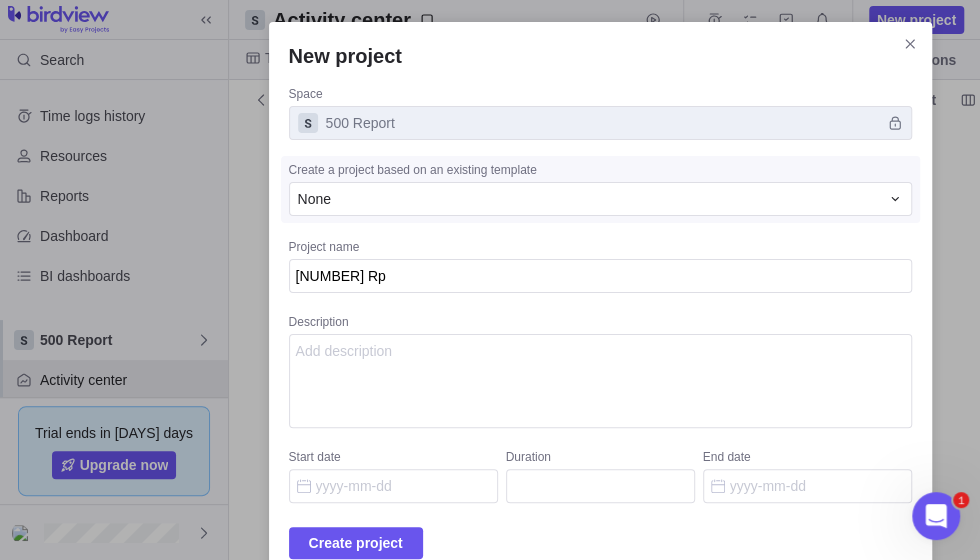 type on "x" 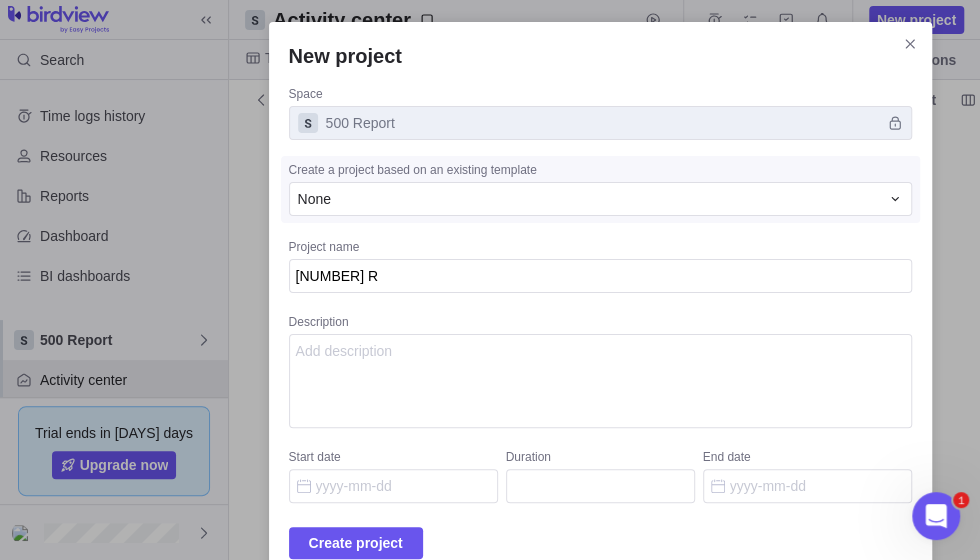 type on "x" 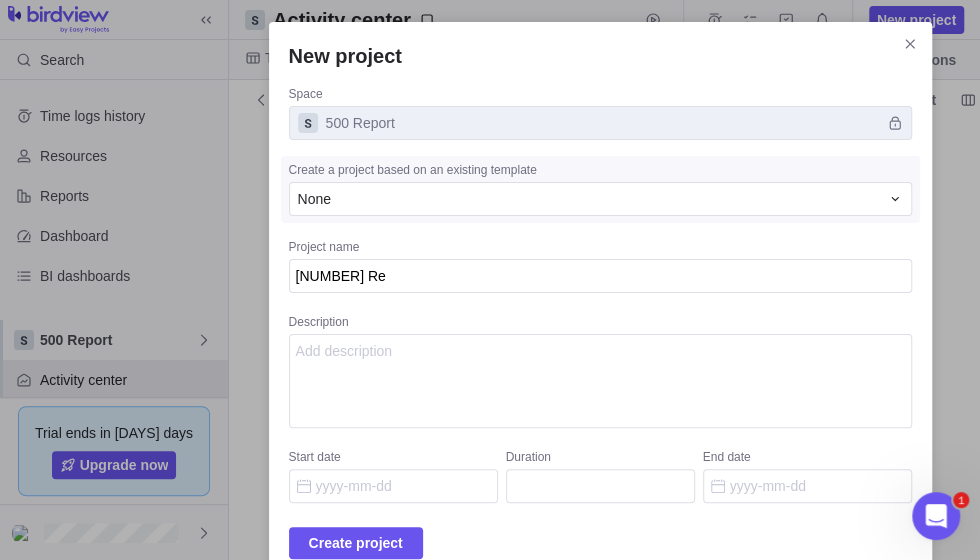 type on "x" 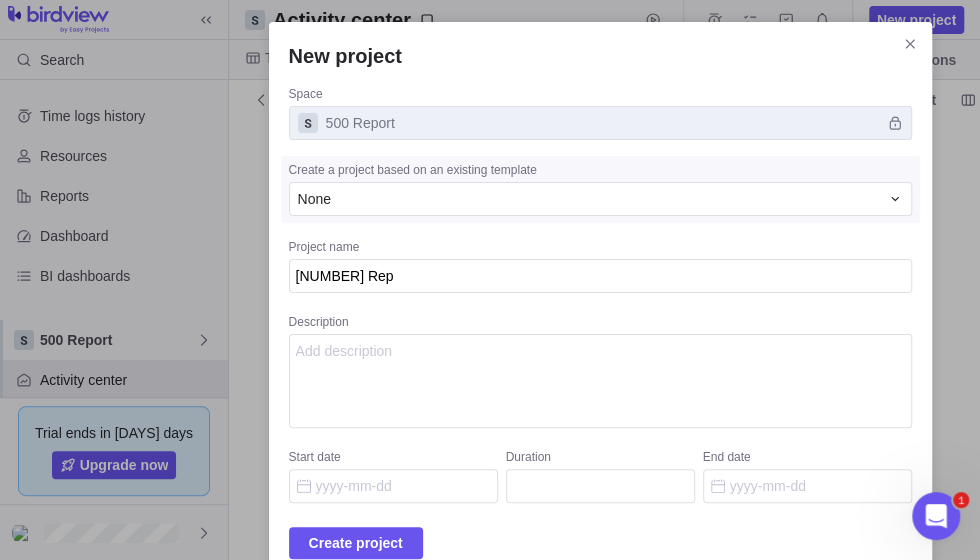 type on "x" 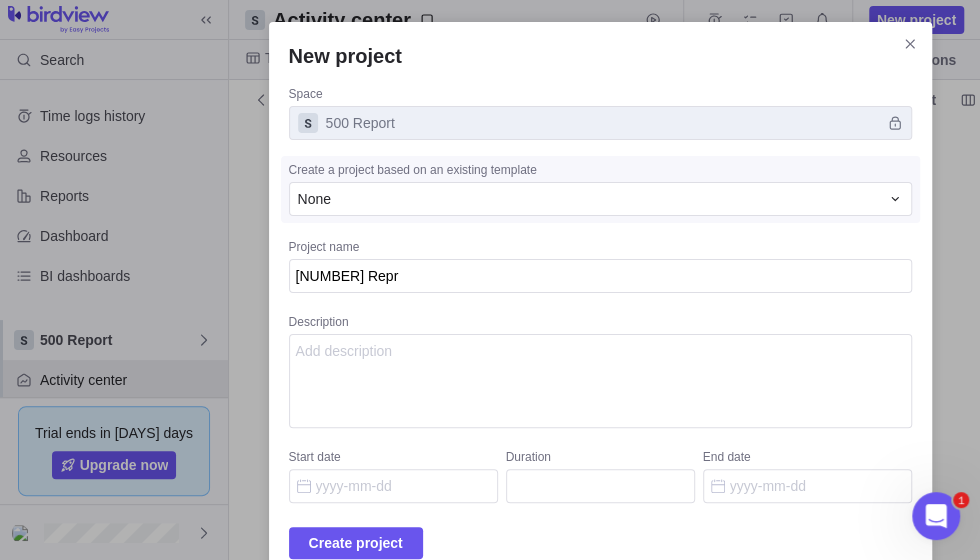 type on "x" 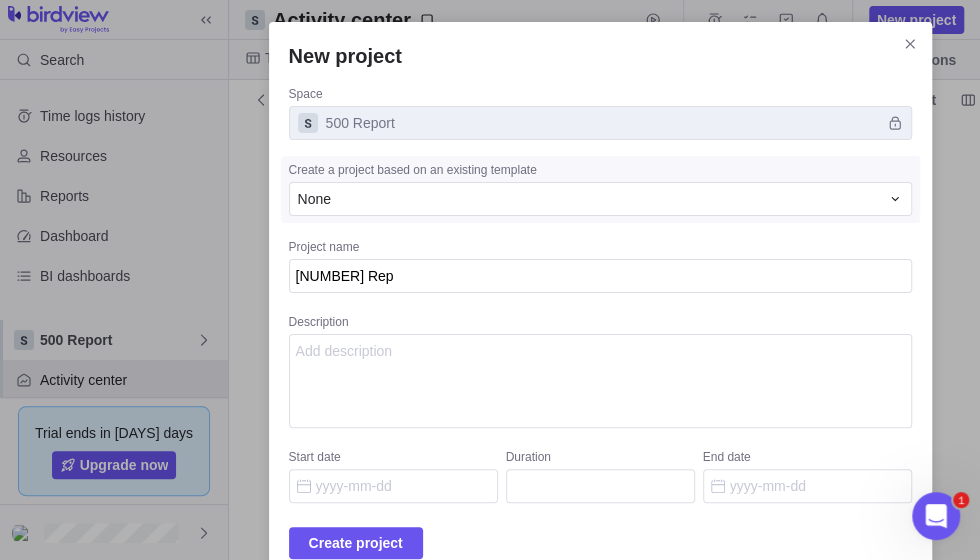 type on "x" 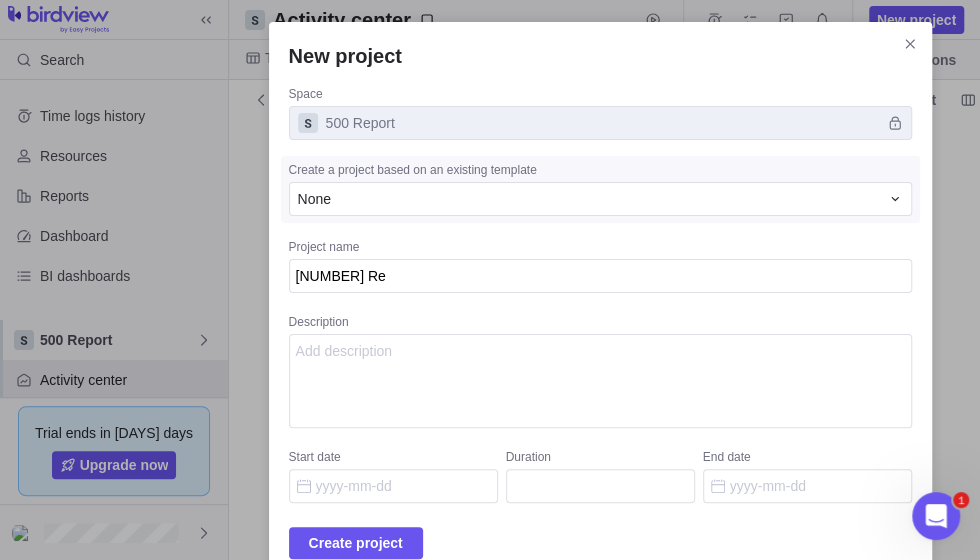 type on "x" 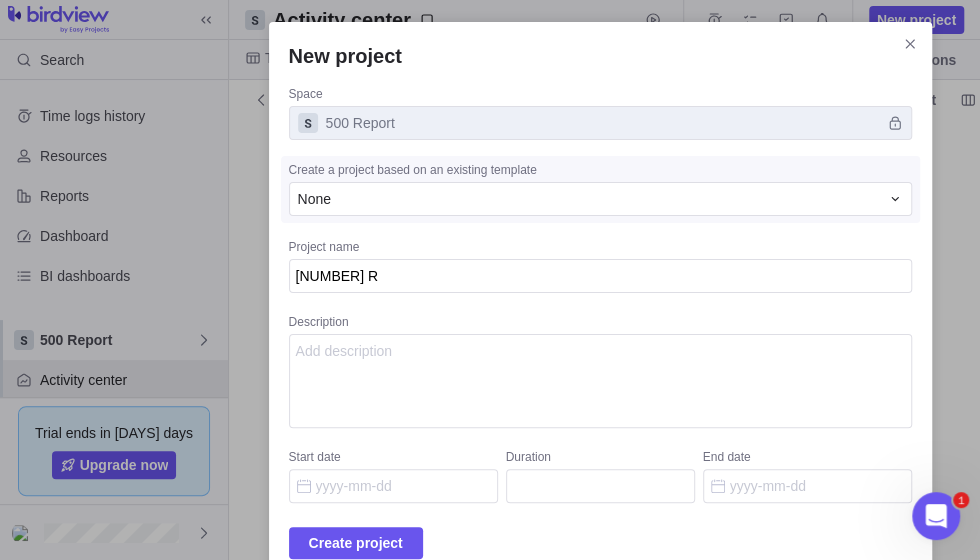 type on "x" 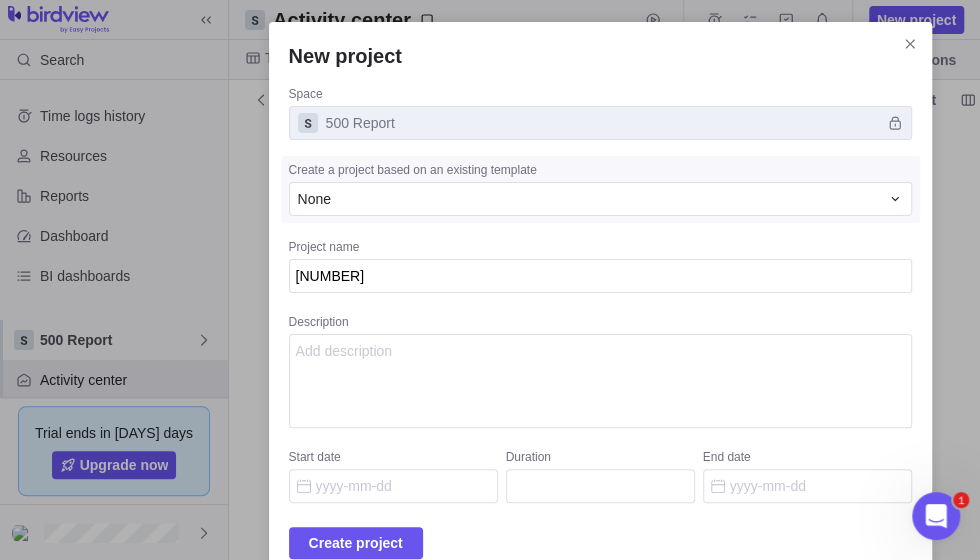 type on "x" 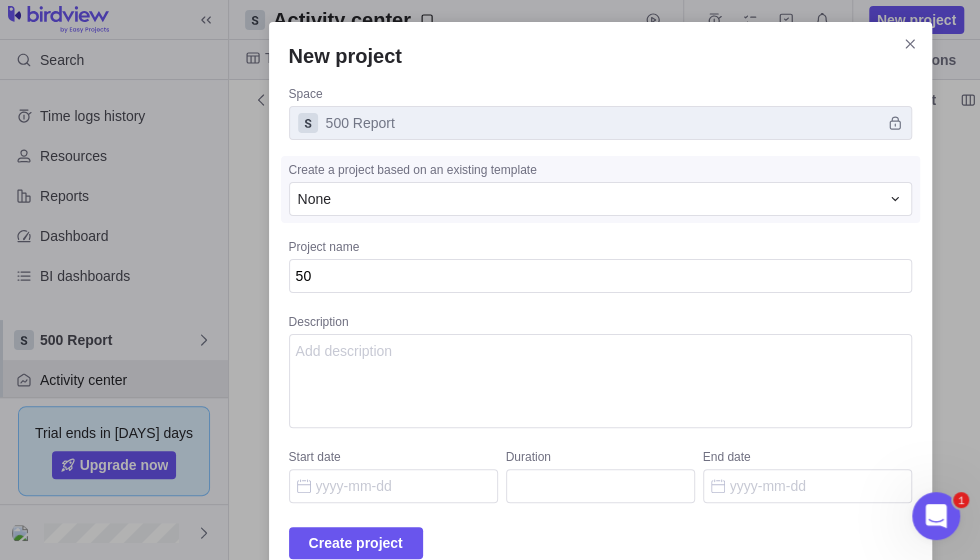 type on "x" 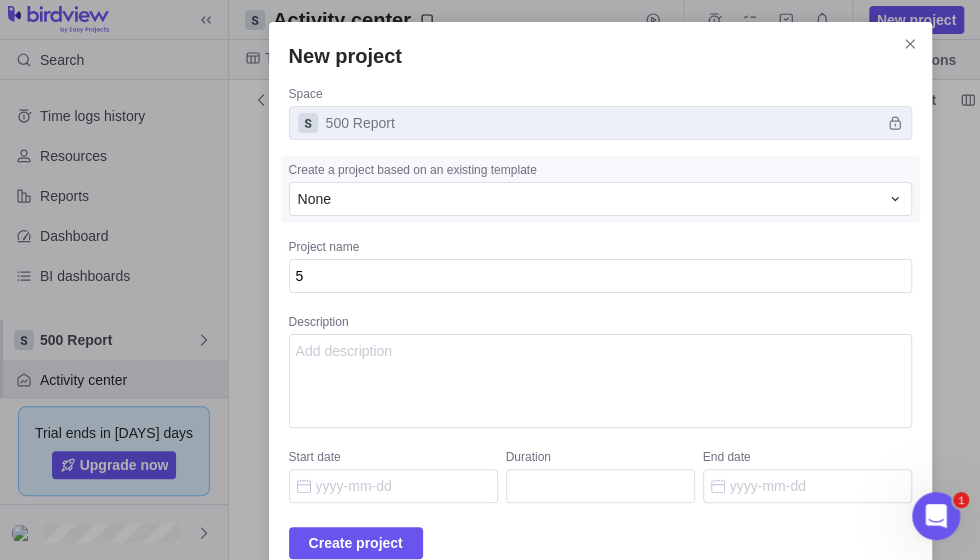type on "x" 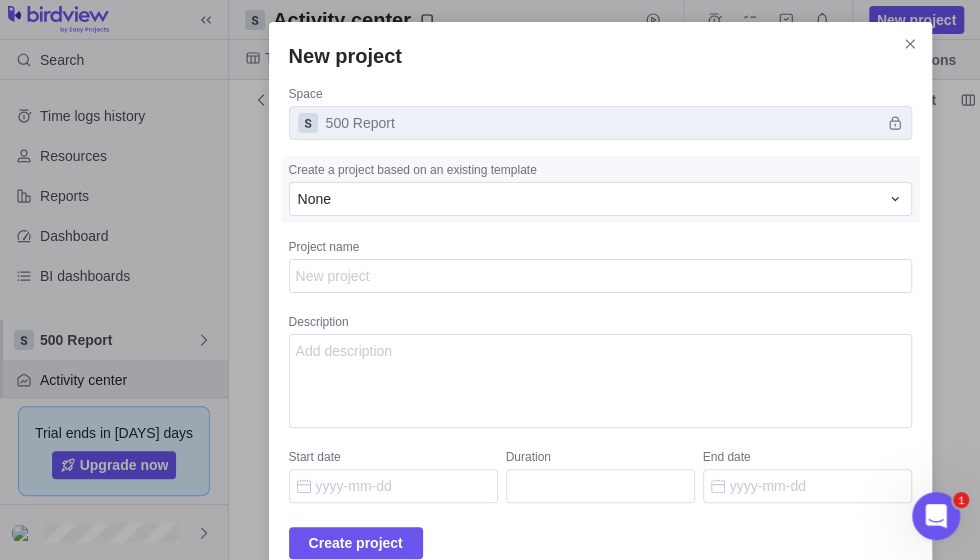 type on "x" 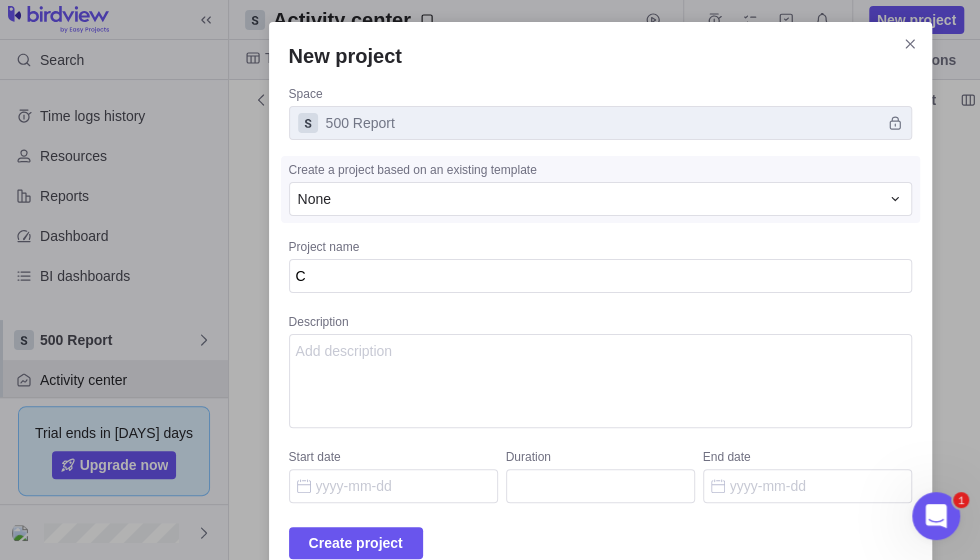 type on "x" 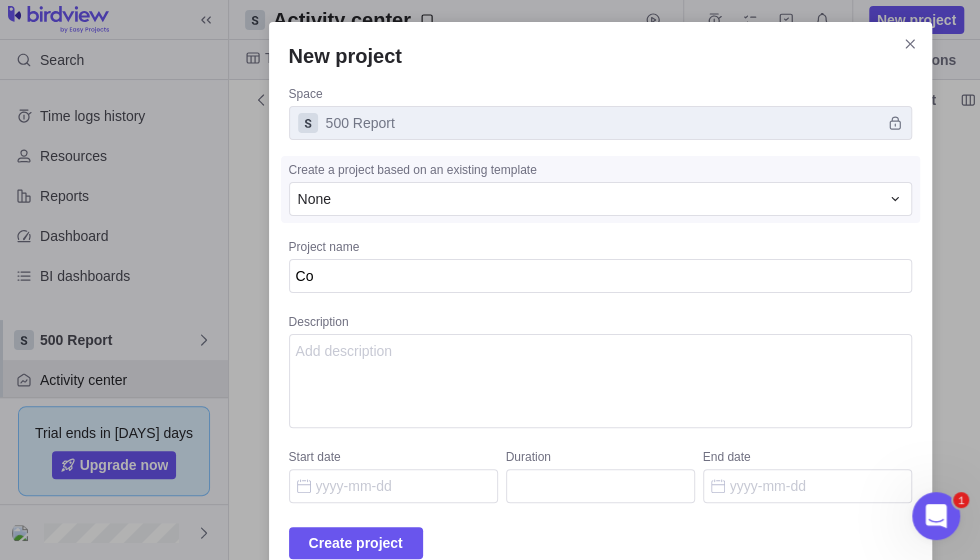 type on "x" 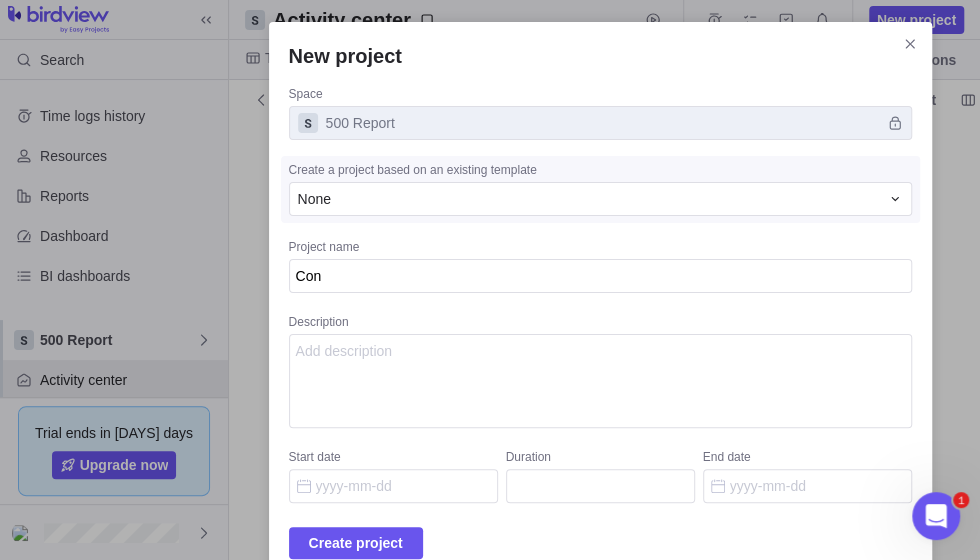 type on "x" 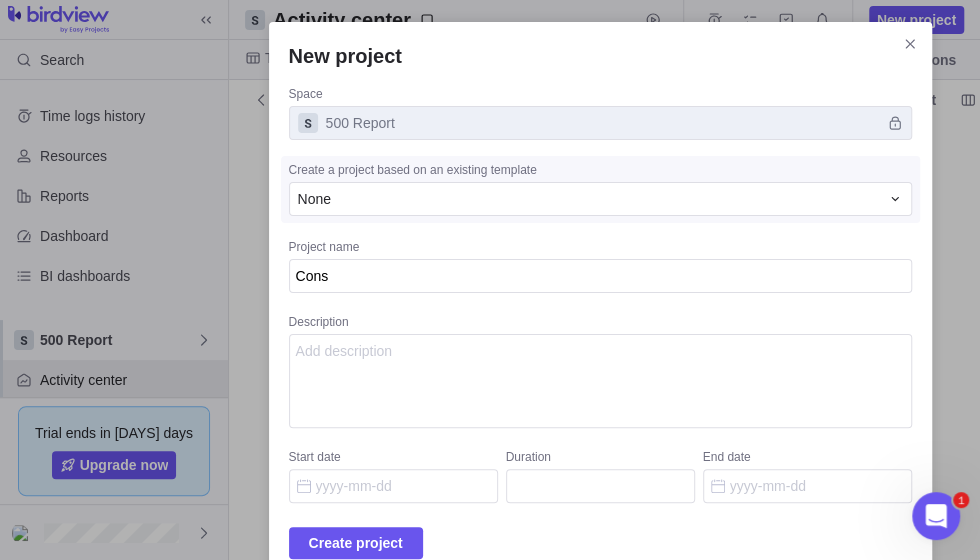 type on "x" 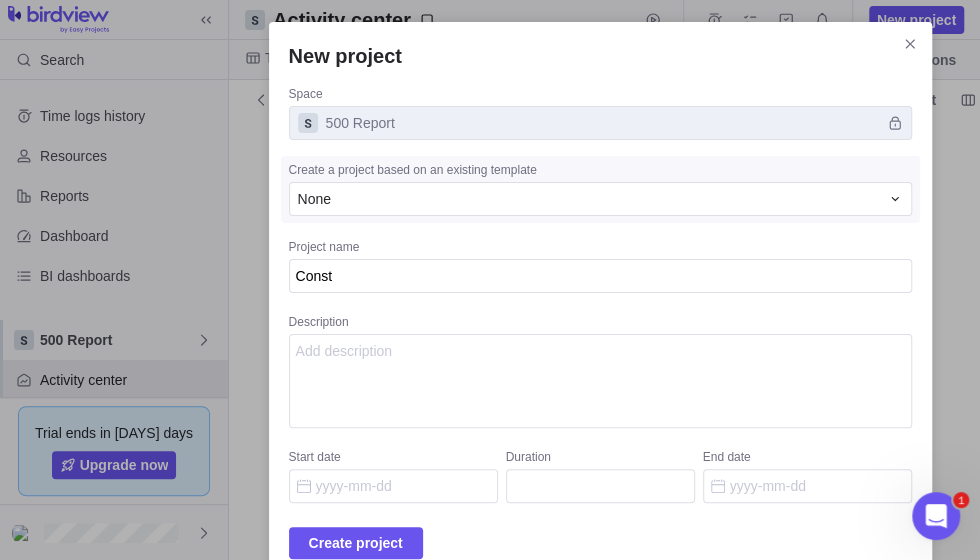 type on "x" 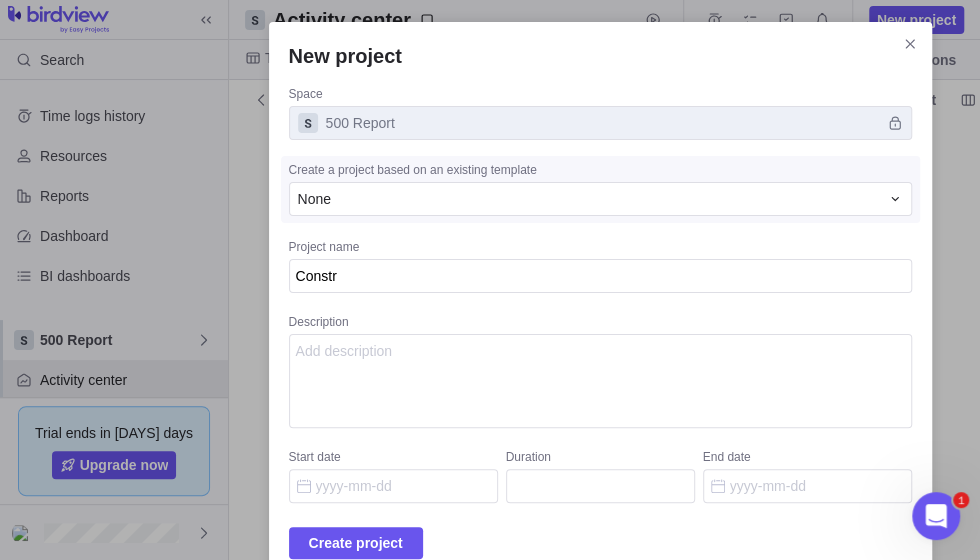 type on "x" 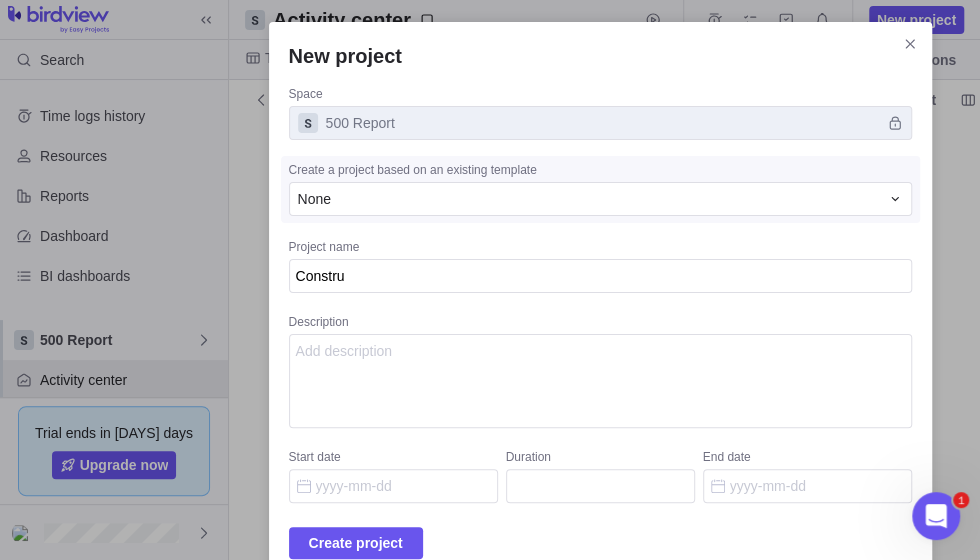 type on "x" 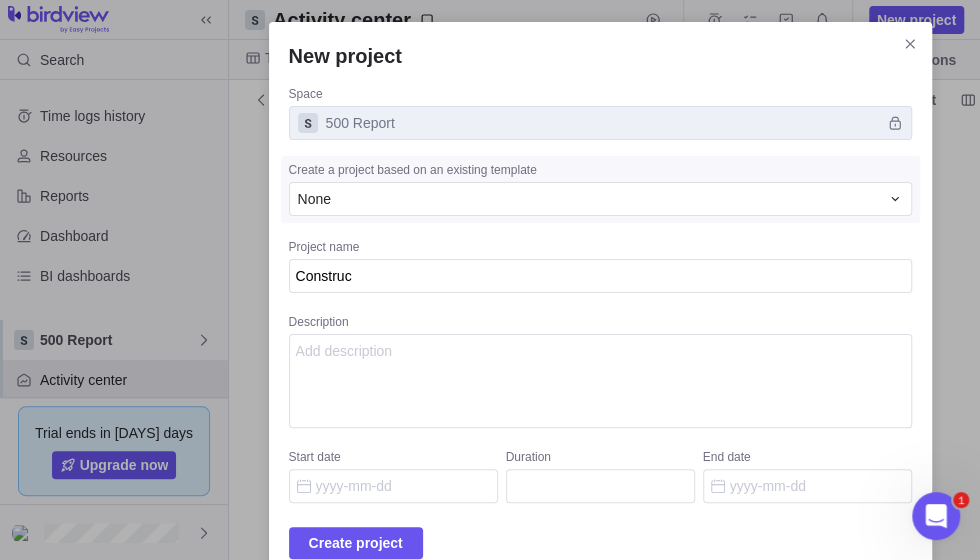 type on "x" 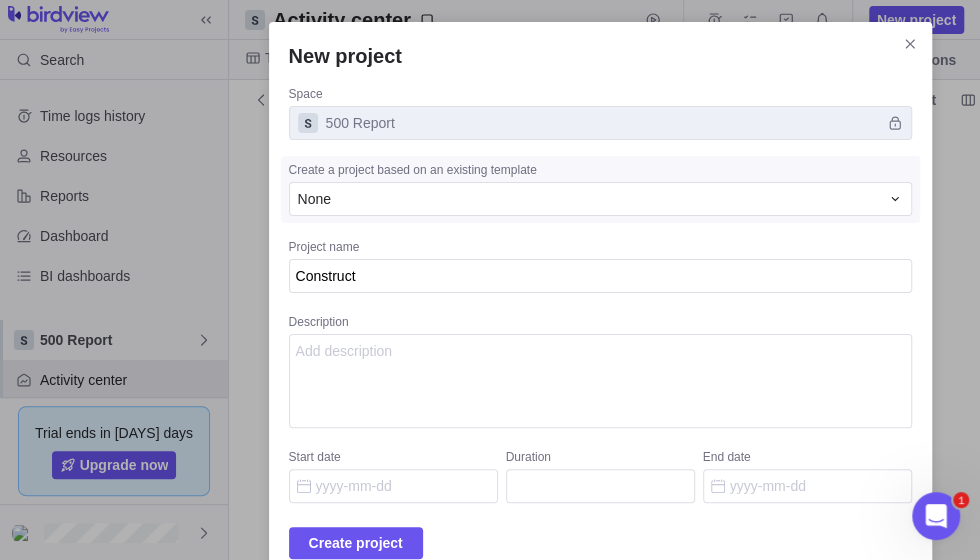 type on "x" 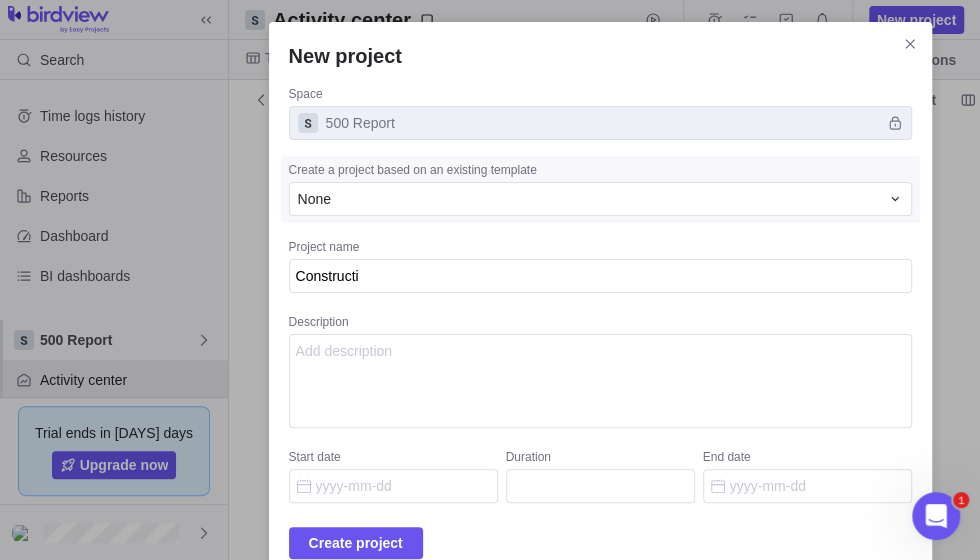 type on "x" 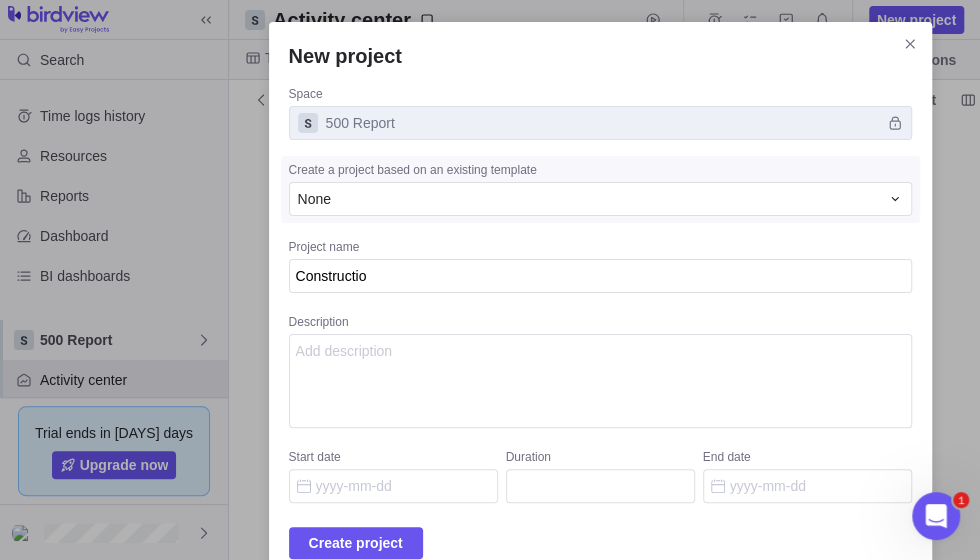 type on "x" 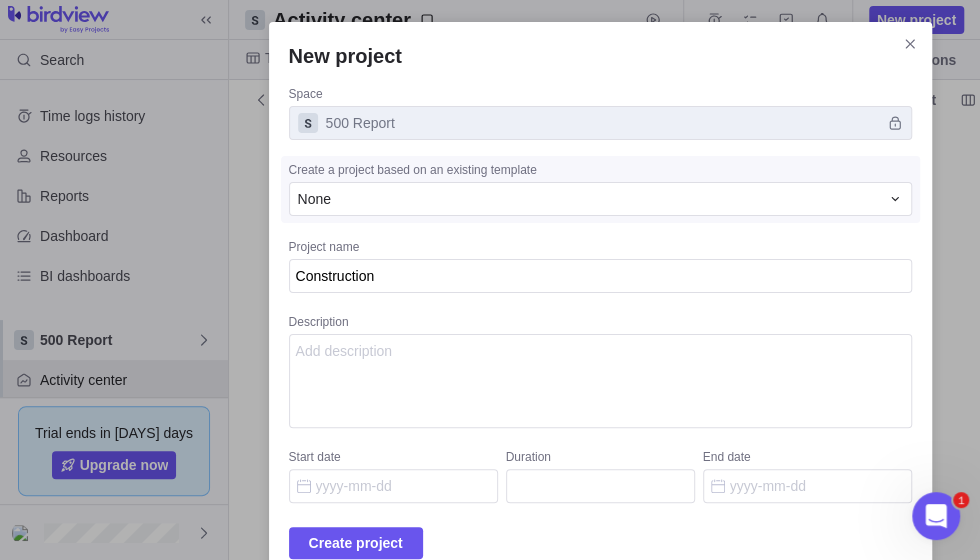 type on "Construction" 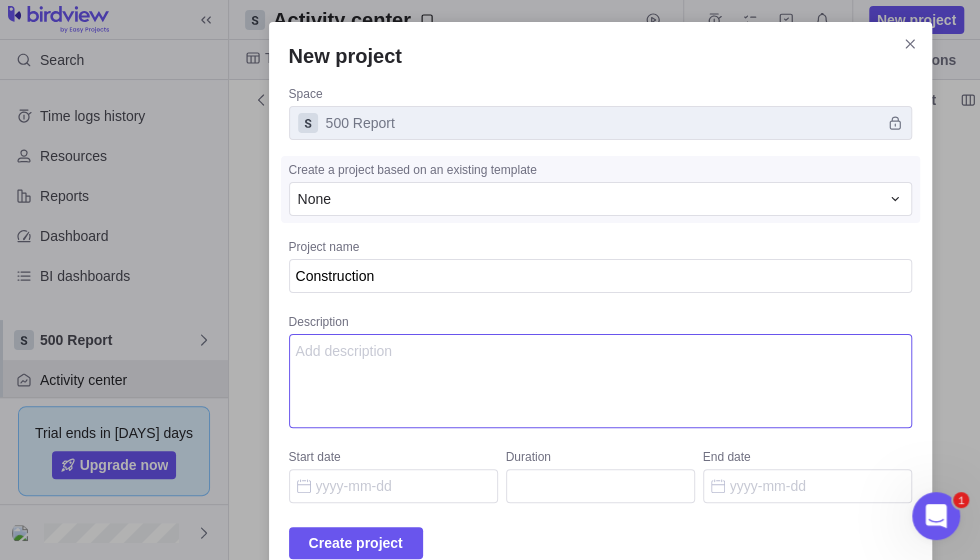 type on "x" 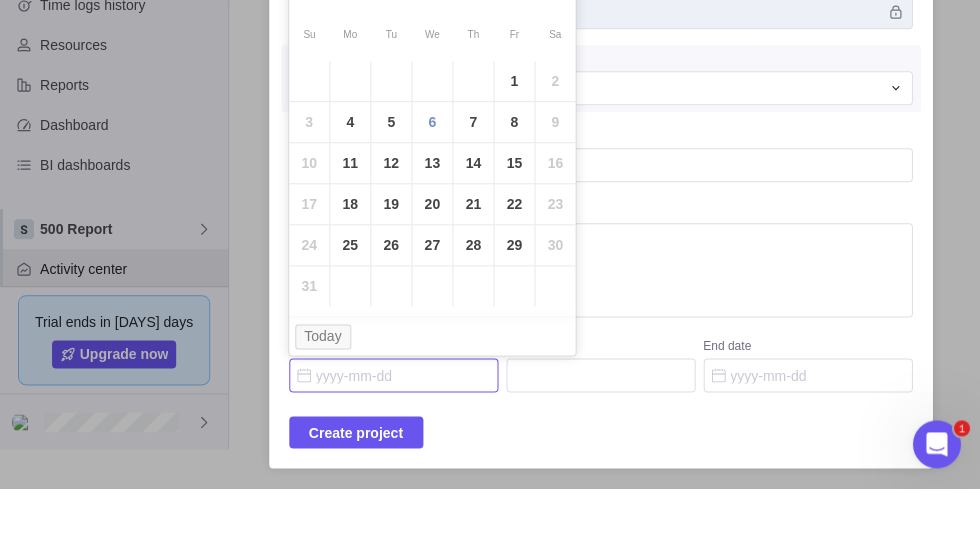 scroll, scrollTop: 40, scrollLeft: 0, axis: vertical 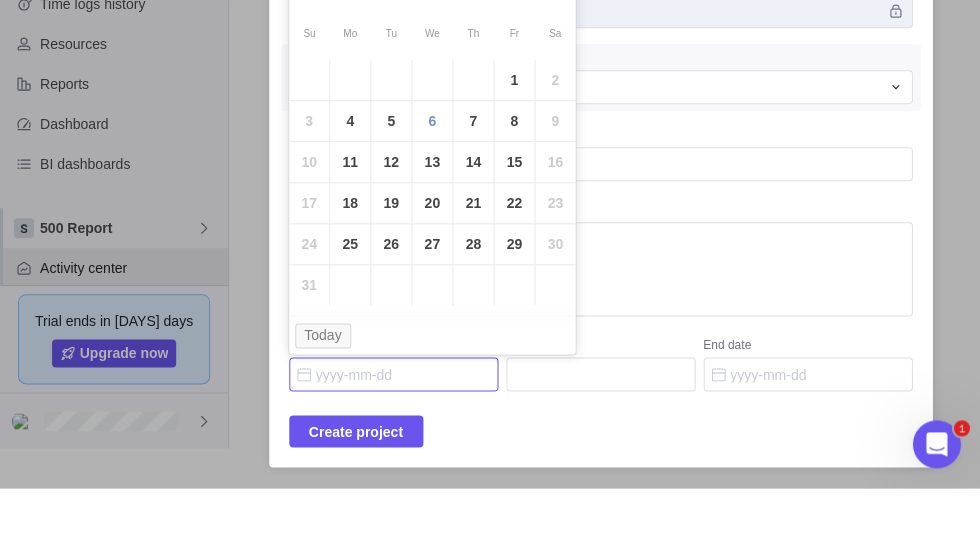 click on "Today" at bounding box center (323, 407) 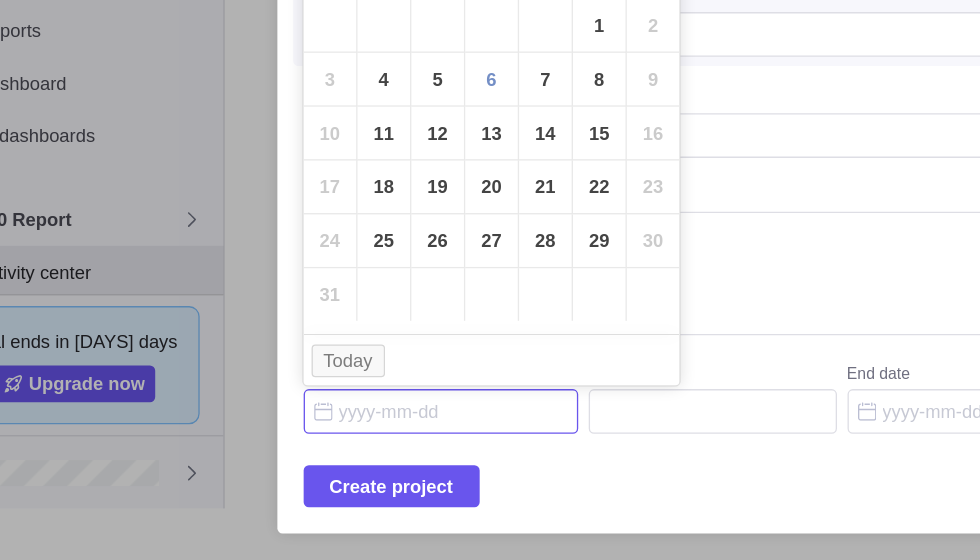 click on "Today" at bounding box center (323, 407) 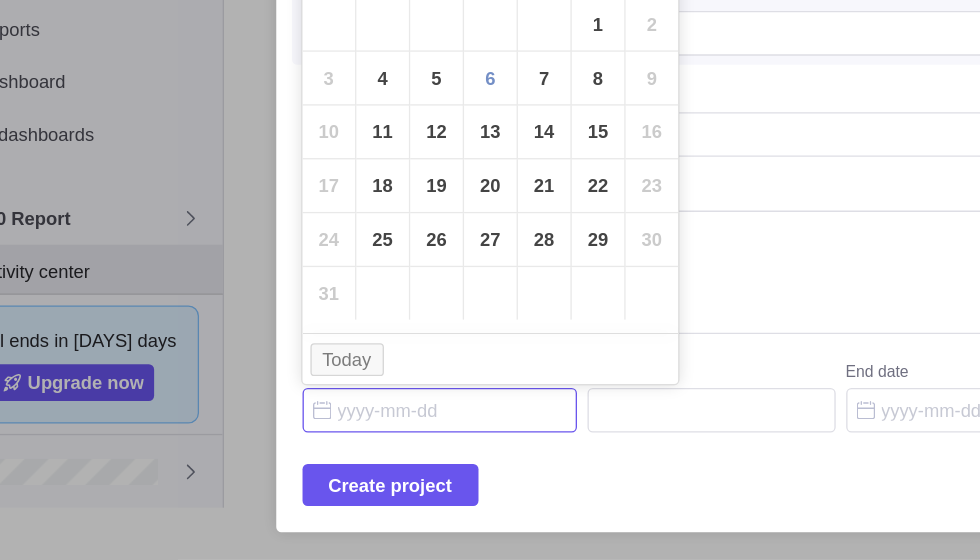 click on "6" at bounding box center [432, 193] 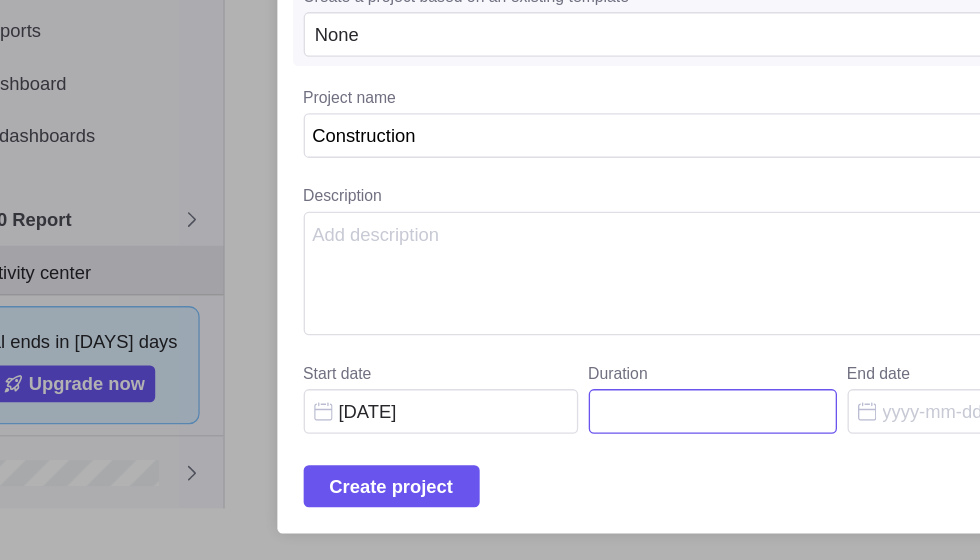 click on "Duration" at bounding box center (600, 446) 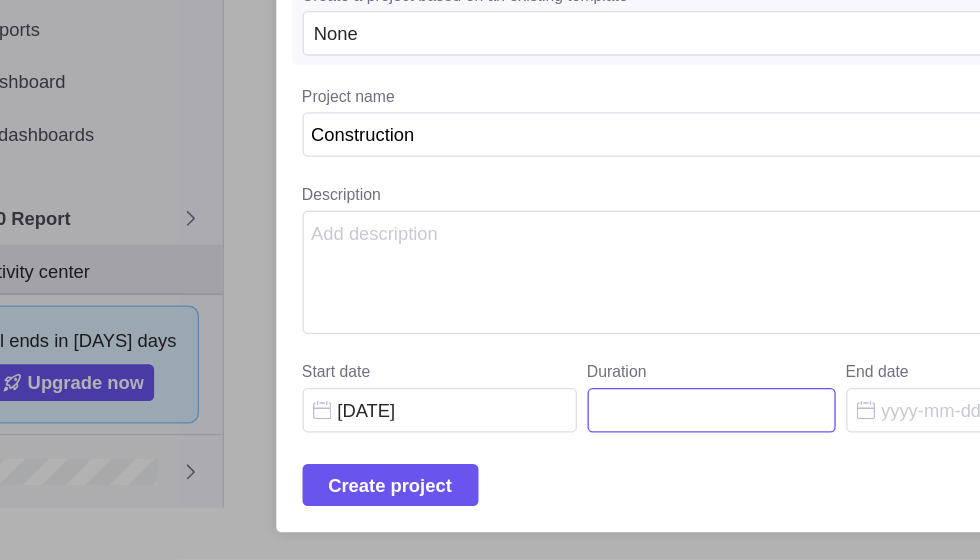 type on "3" 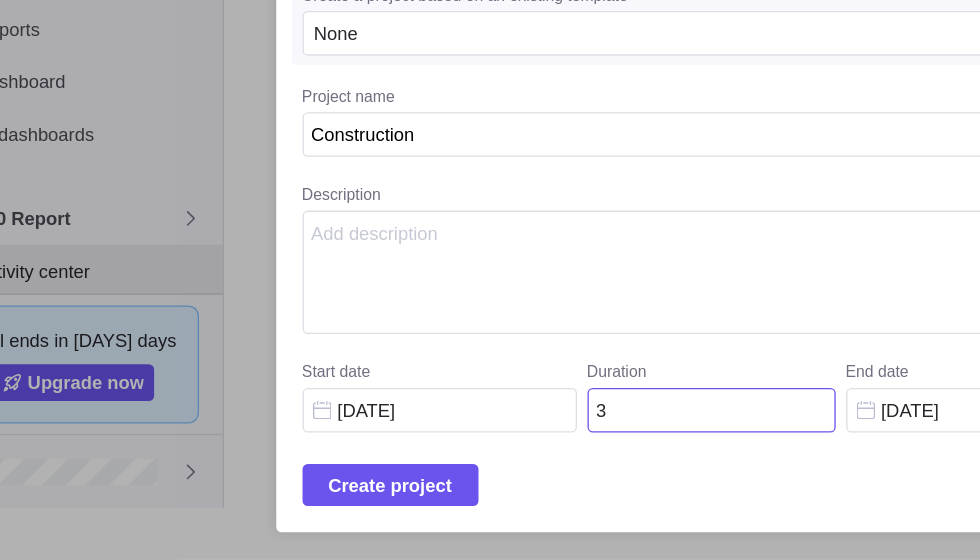 type 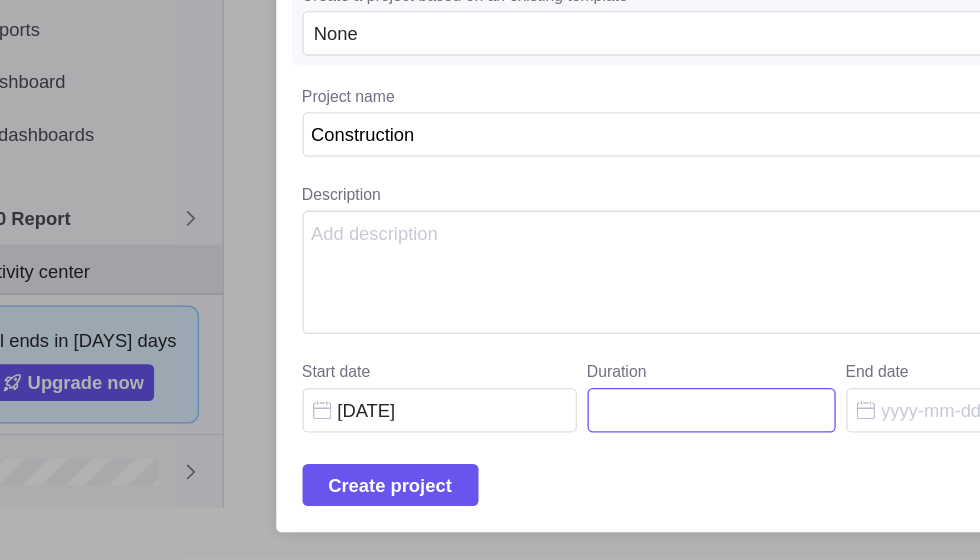 type on "1" 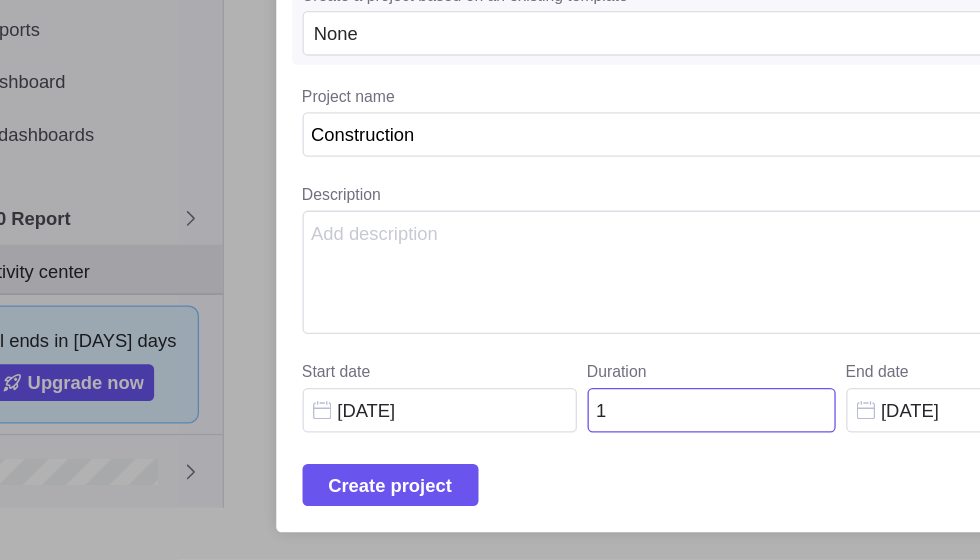 type on "10" 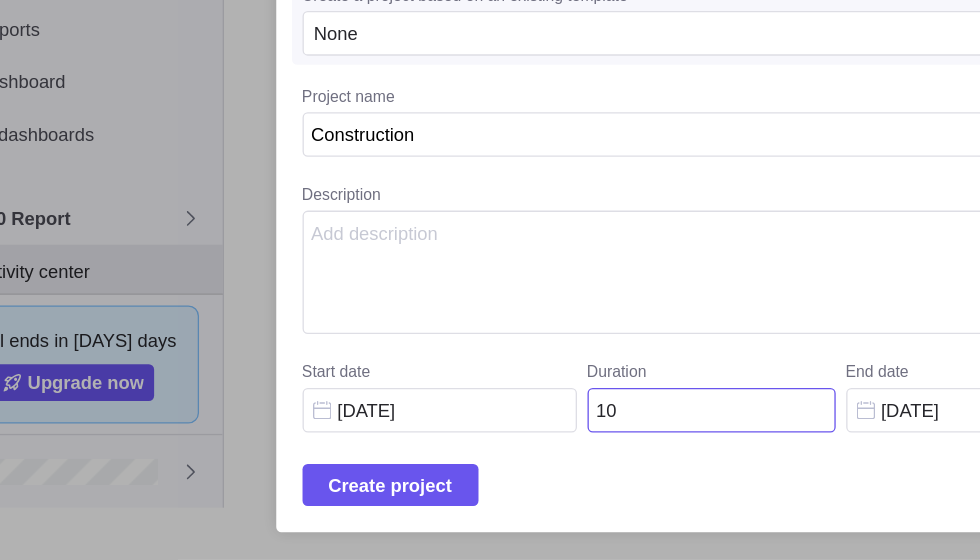 type on "100" 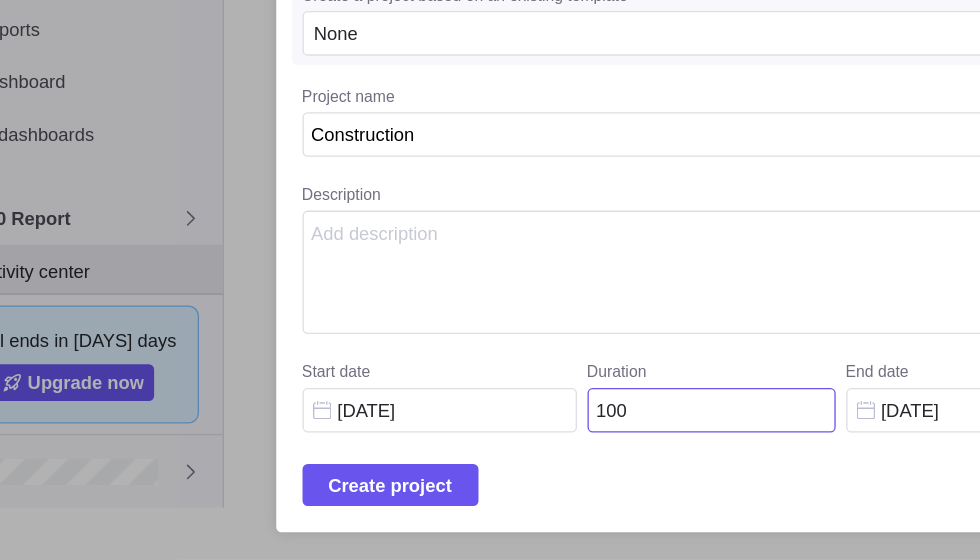 type on "[NUMBER]" 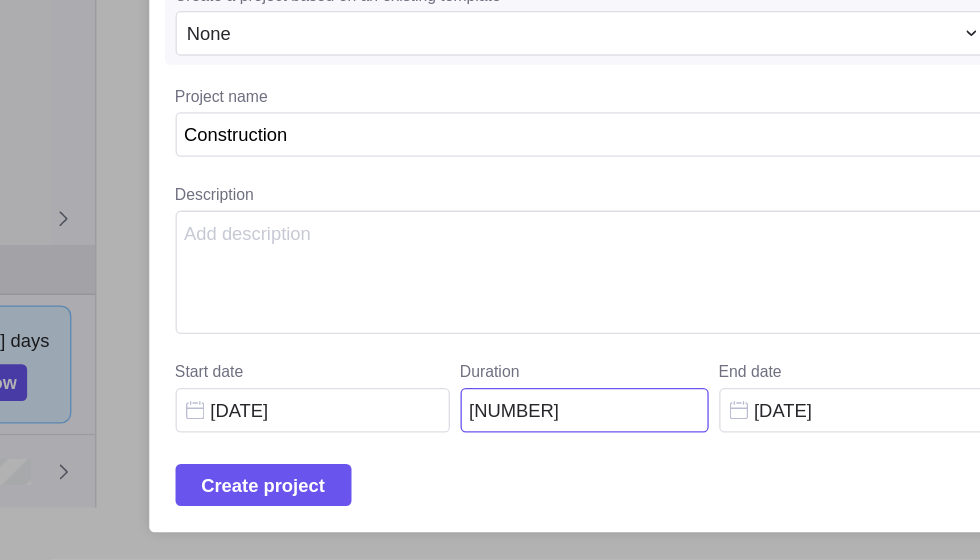type on "100" 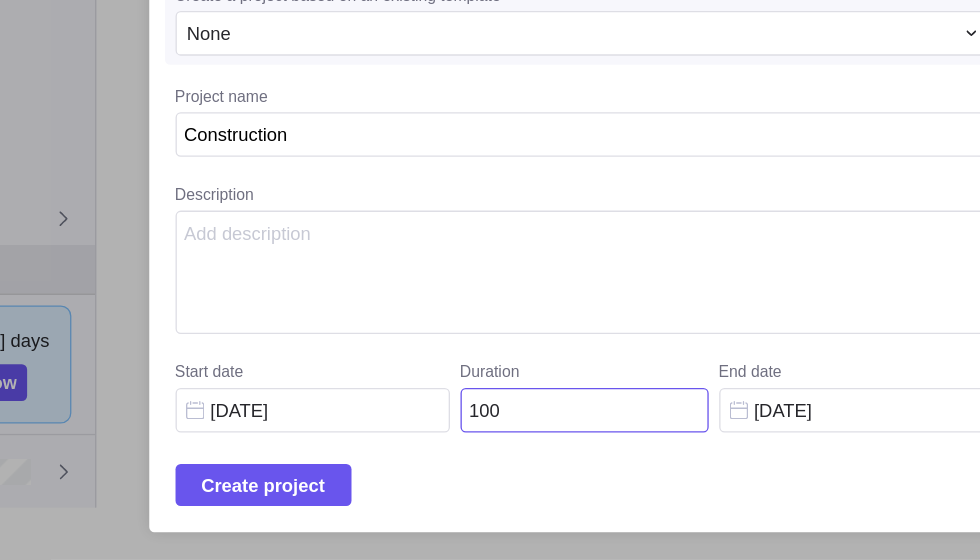 type on "10" 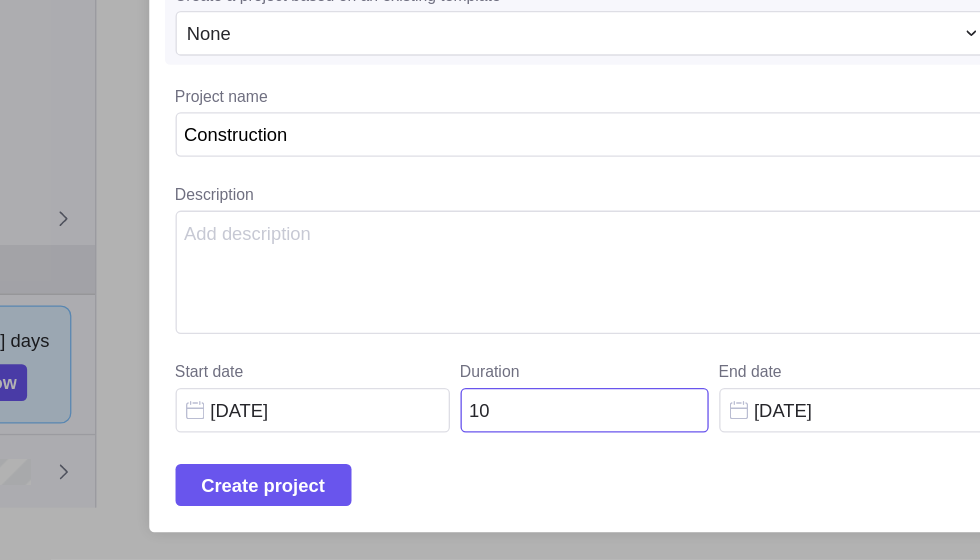 type on "1" 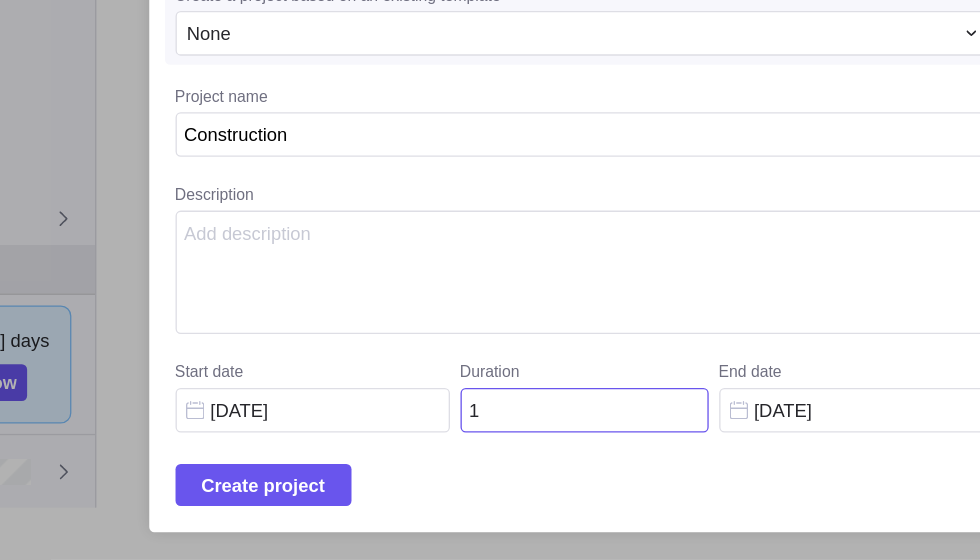 type 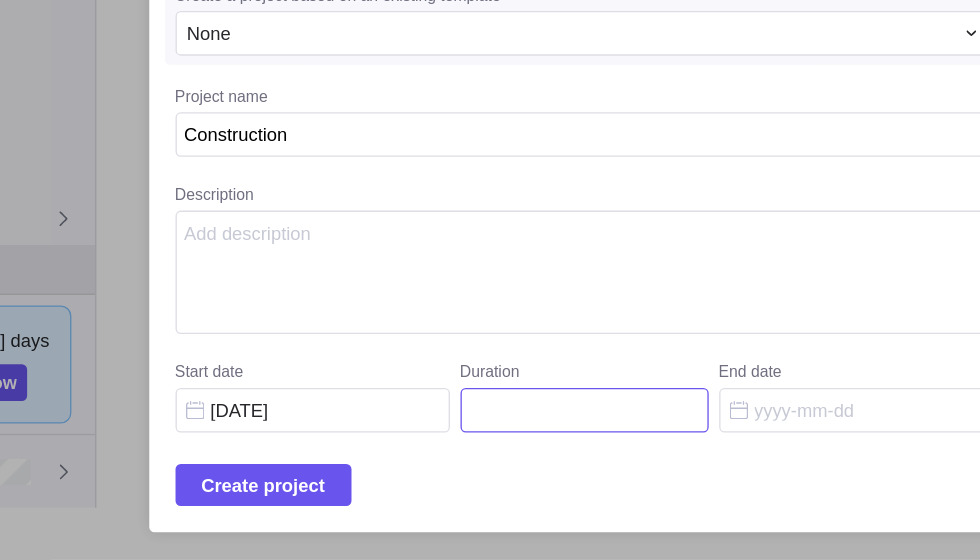 type on "8" 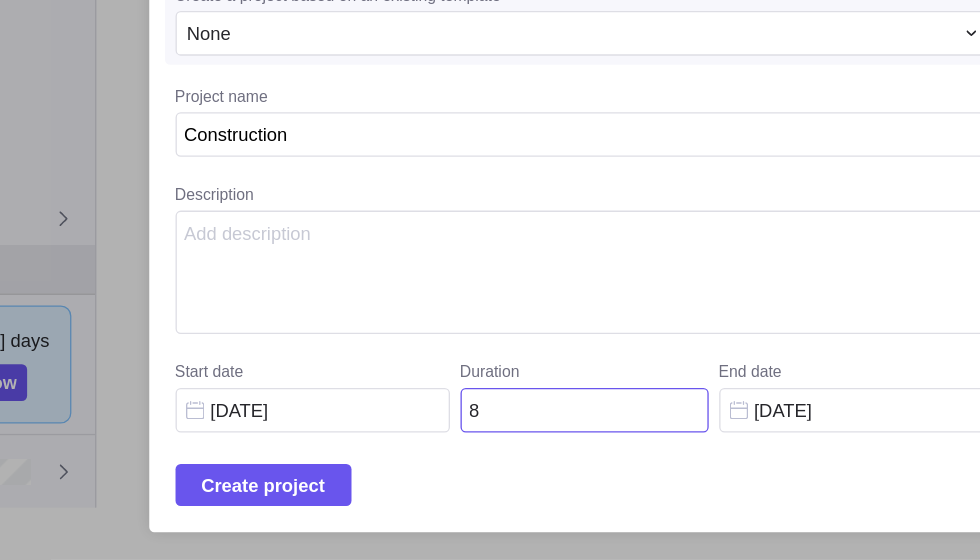 type on "80" 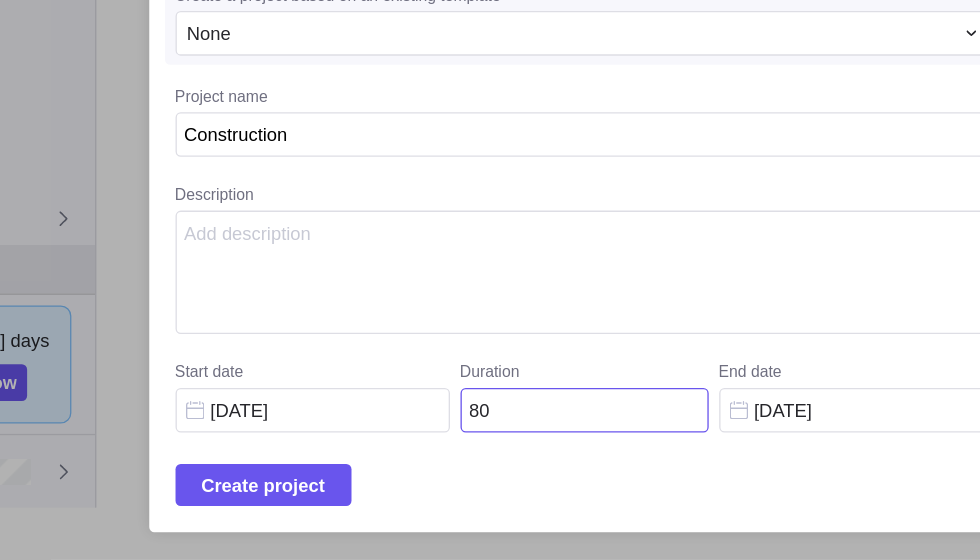 type on "[NUMBER]" 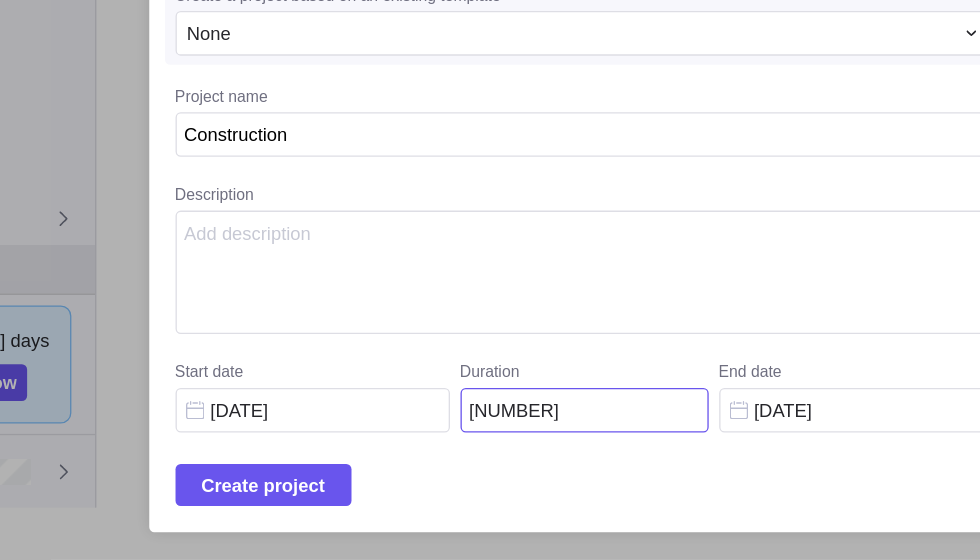 type on "80" 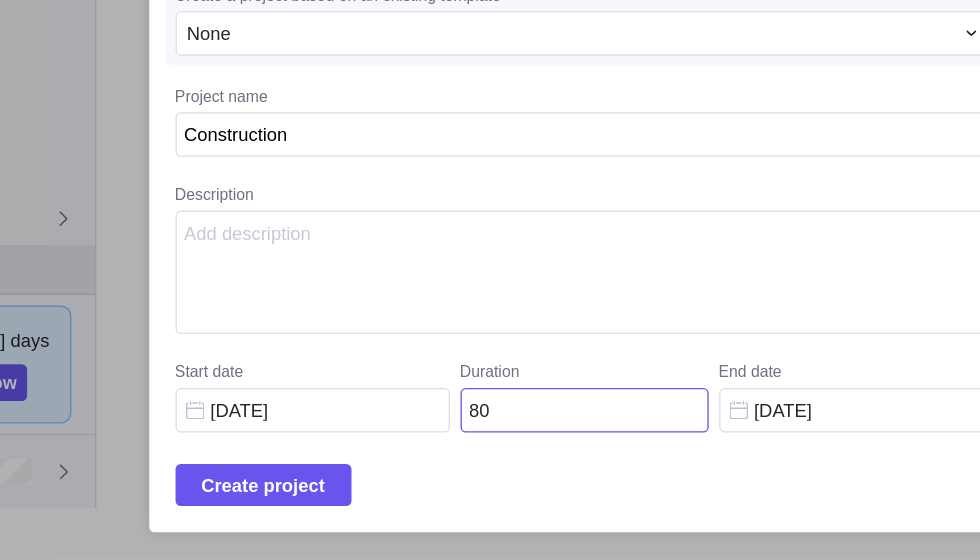 type on "8" 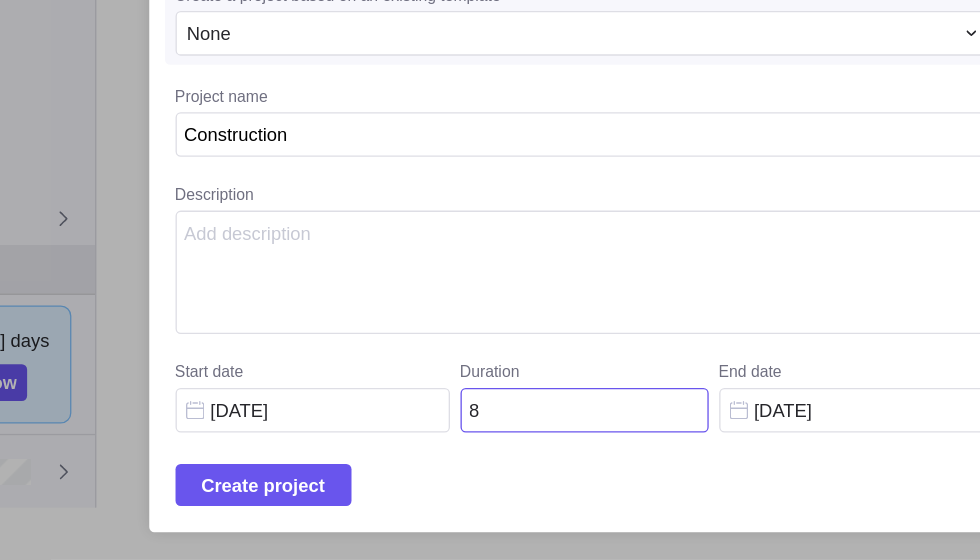 type 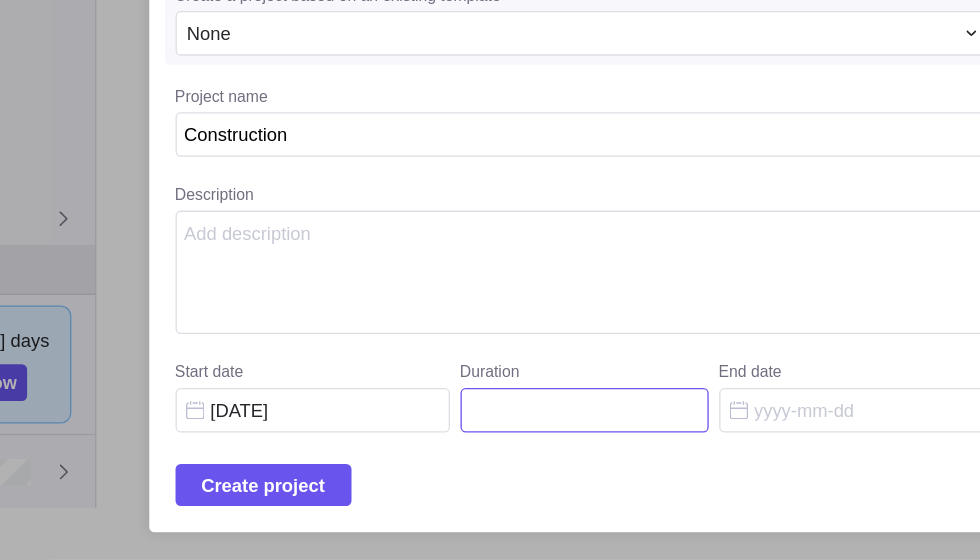 type on "1" 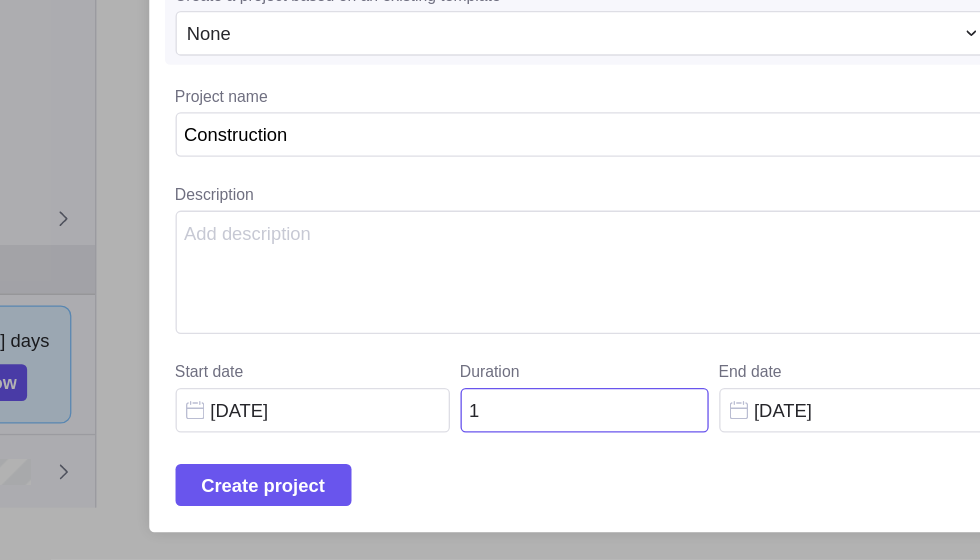 type on "10" 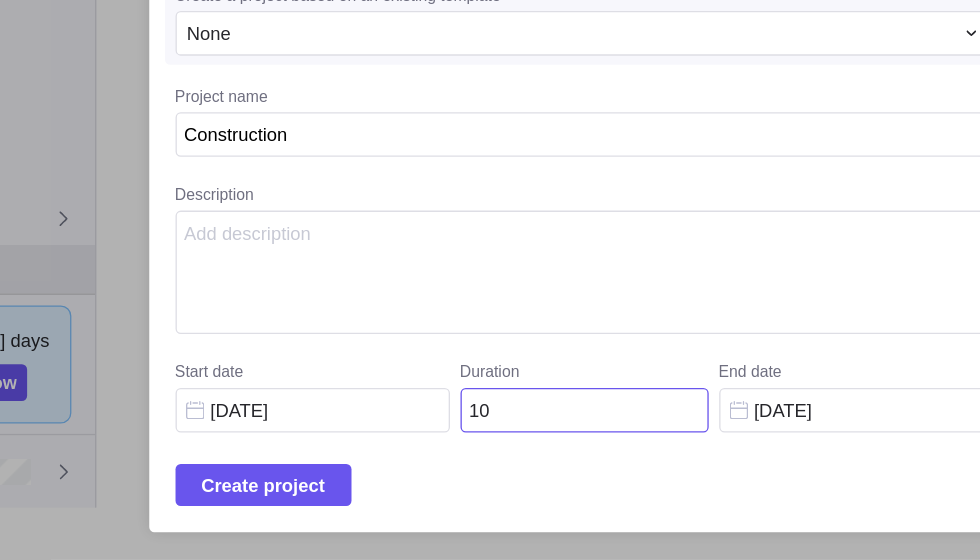 type on "100" 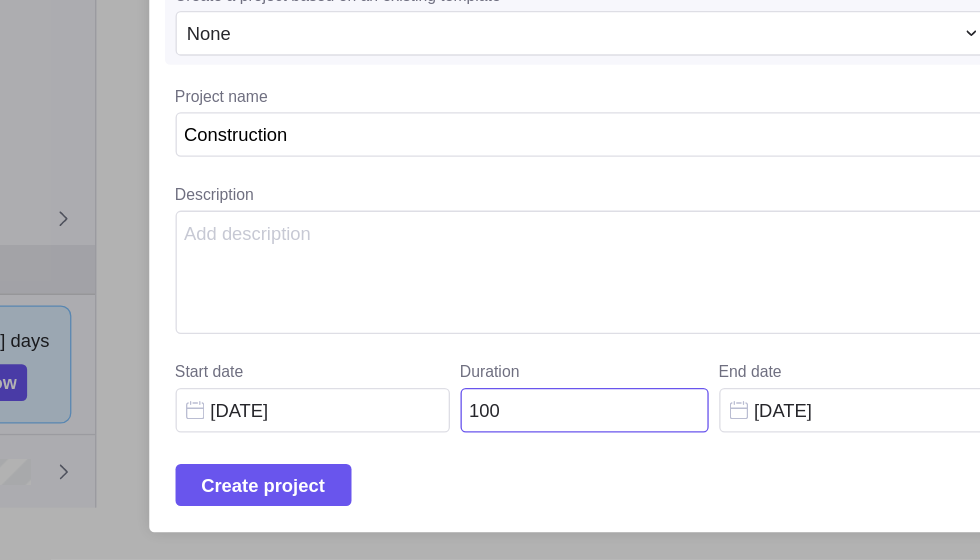 type on "[NUMBER]" 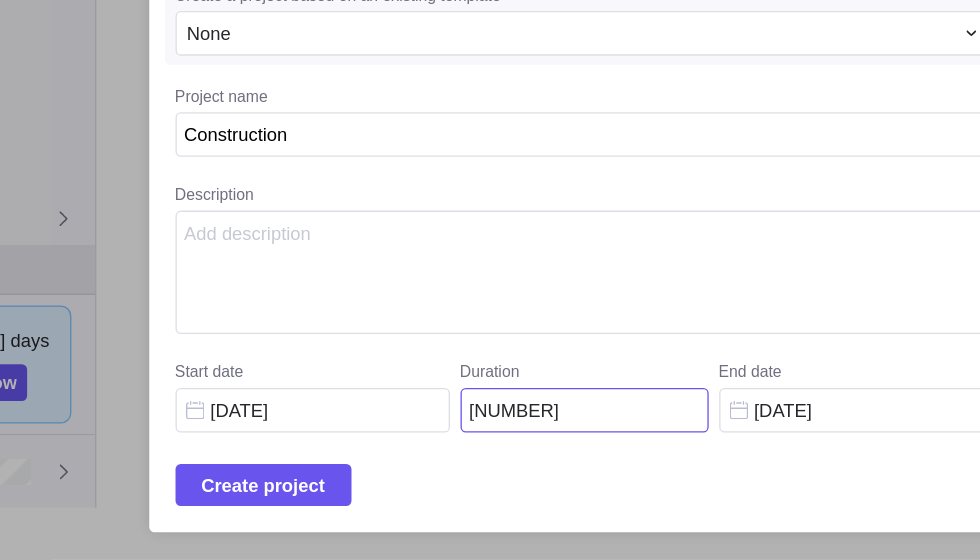 type on "[NUMBER]" 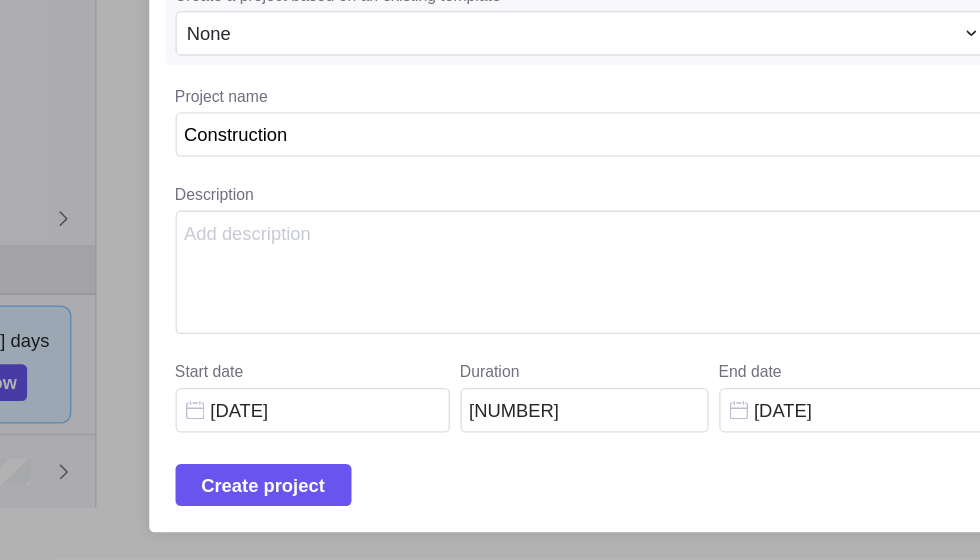 click on "Create project" at bounding box center [356, 503] 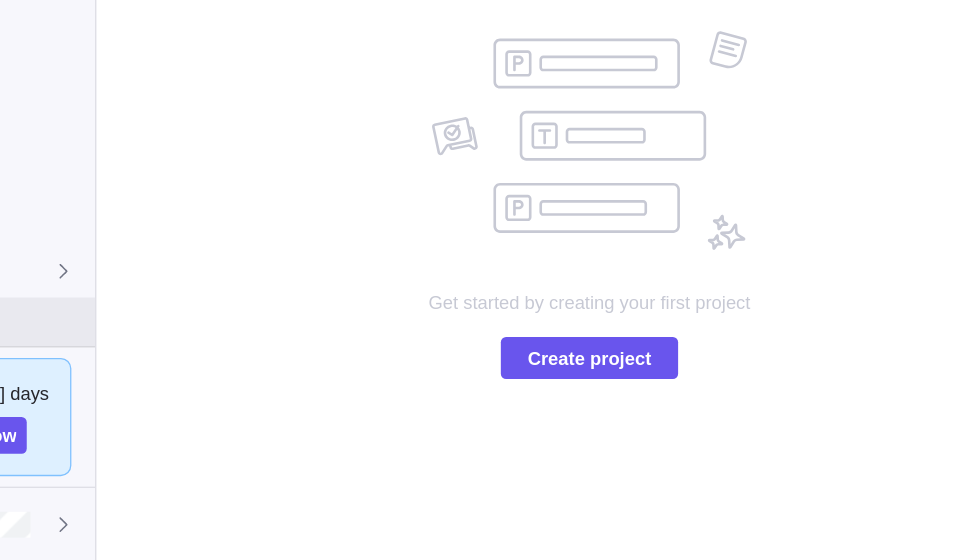 scroll, scrollTop: 0, scrollLeft: 0, axis: both 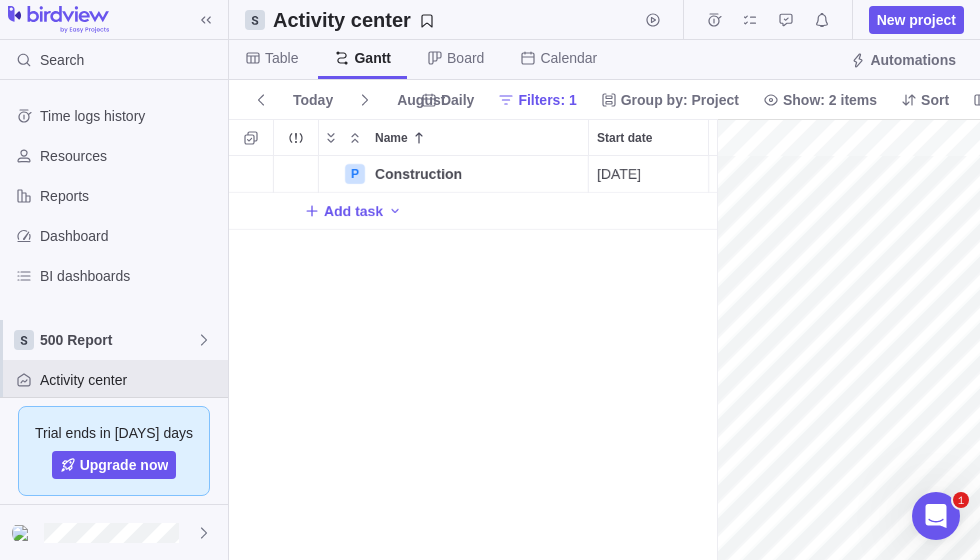 click on "Add task" at bounding box center (353, 211) 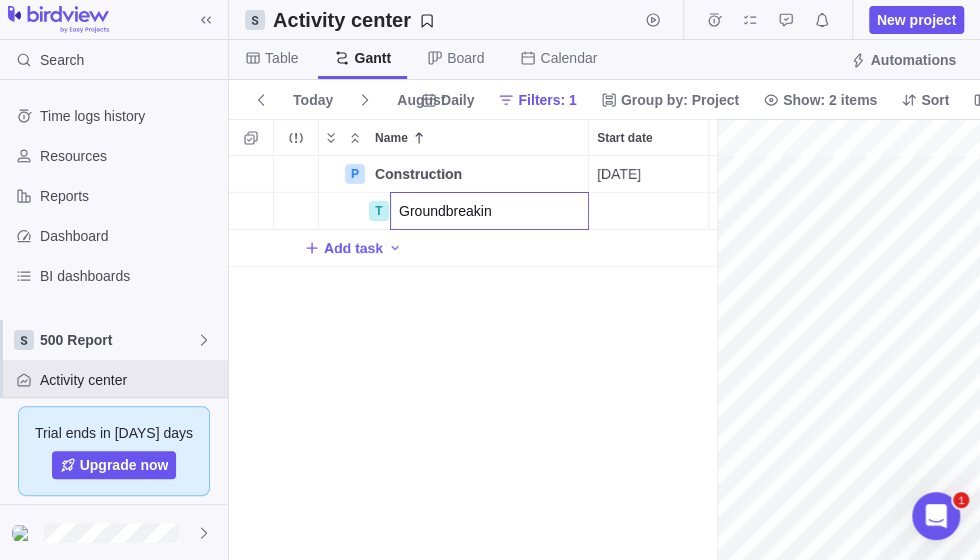 type on "Groundbreaking" 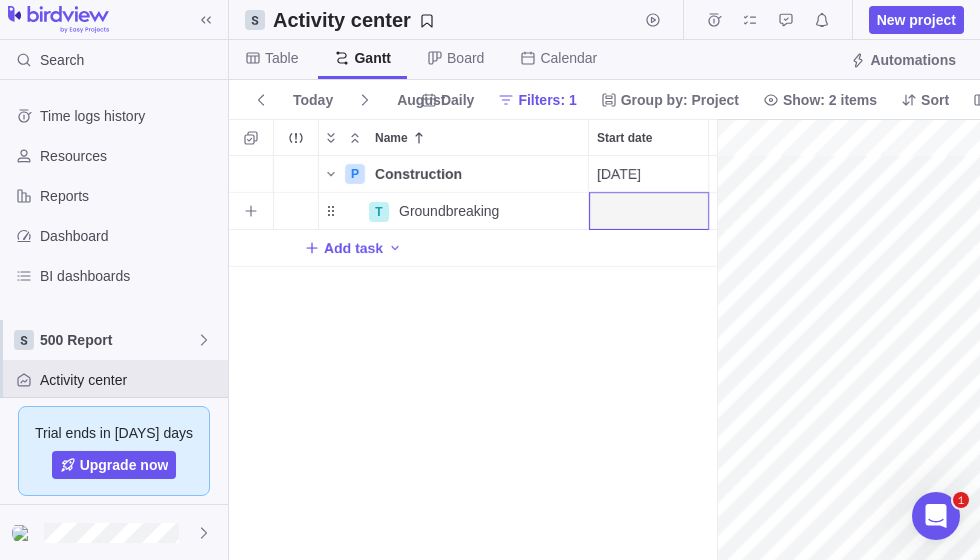click at bounding box center (648, 211) 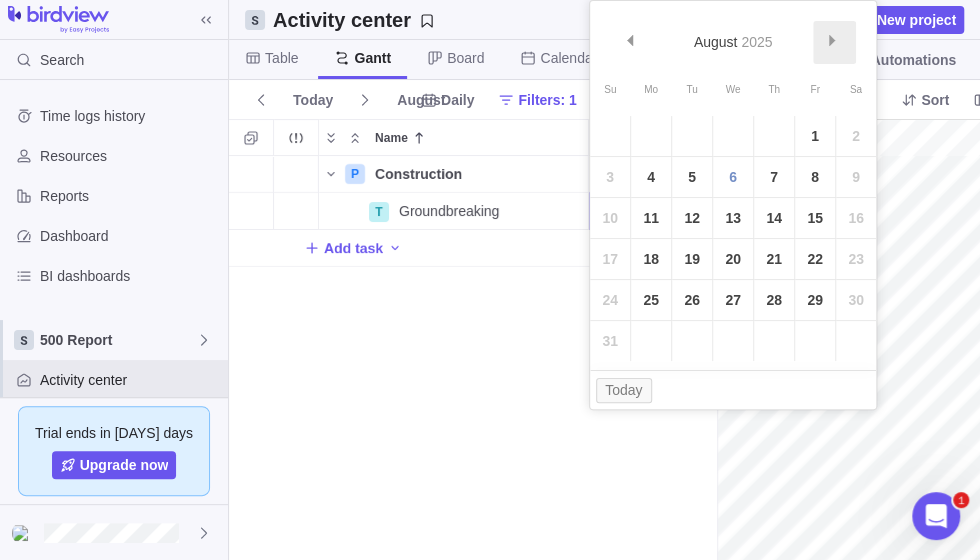 click on "Next" at bounding box center [832, 40] 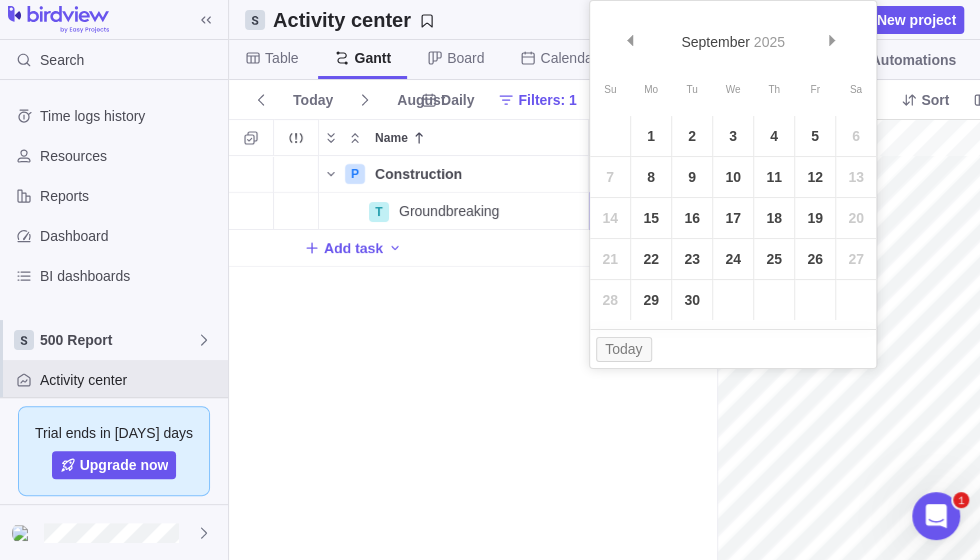 click on "30" at bounding box center (692, 300) 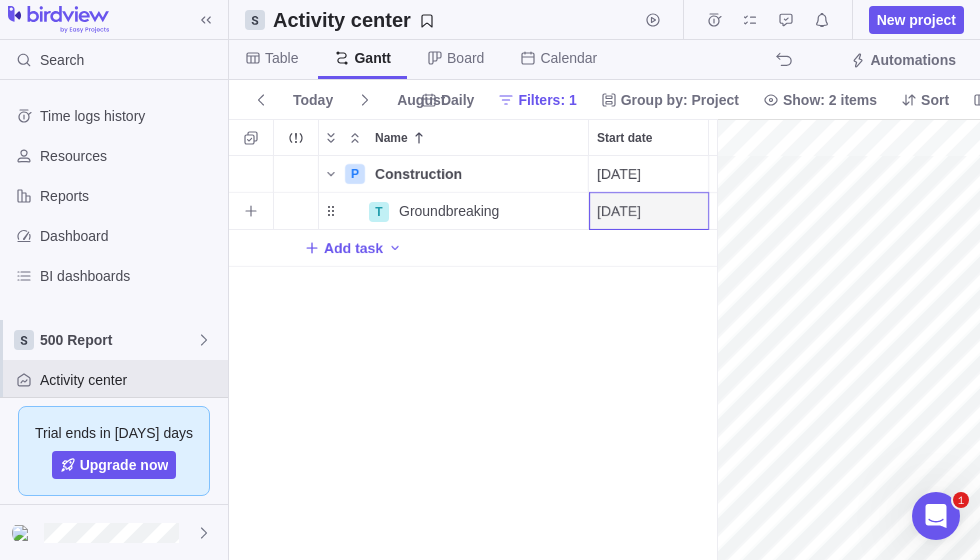 scroll, scrollTop: 0, scrollLeft: 47, axis: horizontal 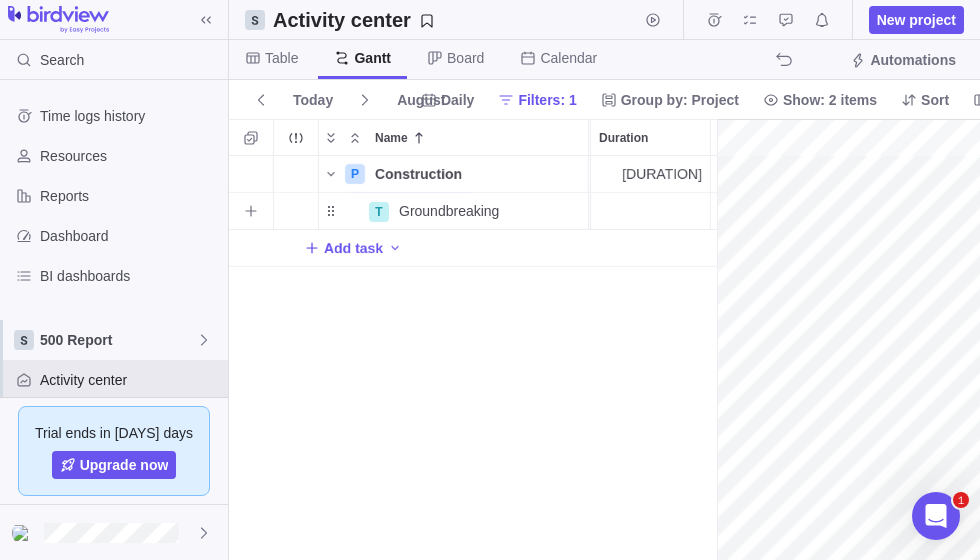 click at bounding box center [650, 211] 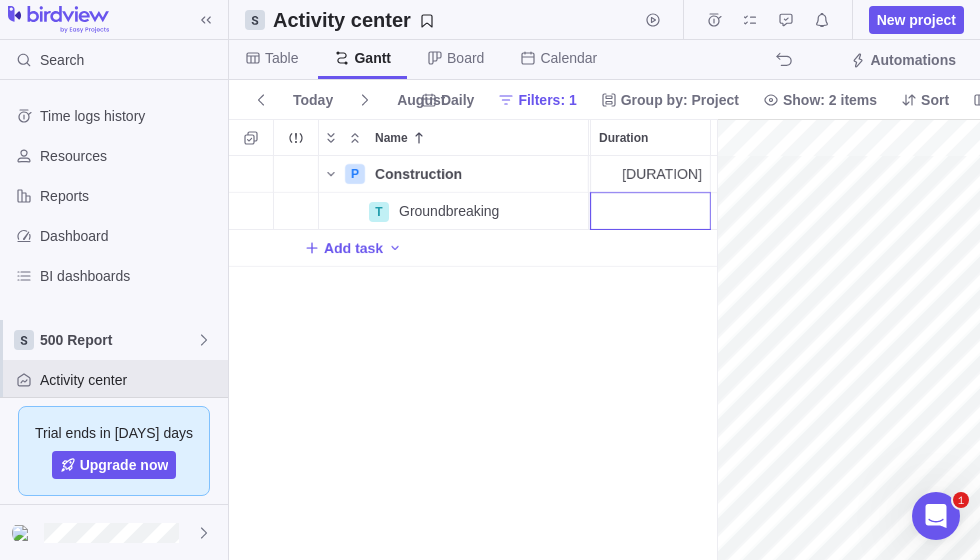 type on "0" 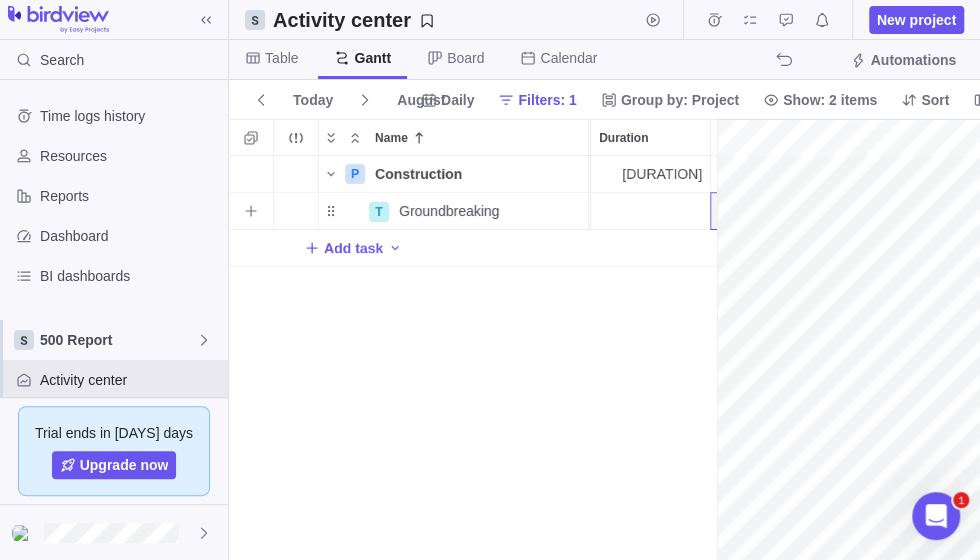 scroll, scrollTop: 0, scrollLeft: 352, axis: horizontal 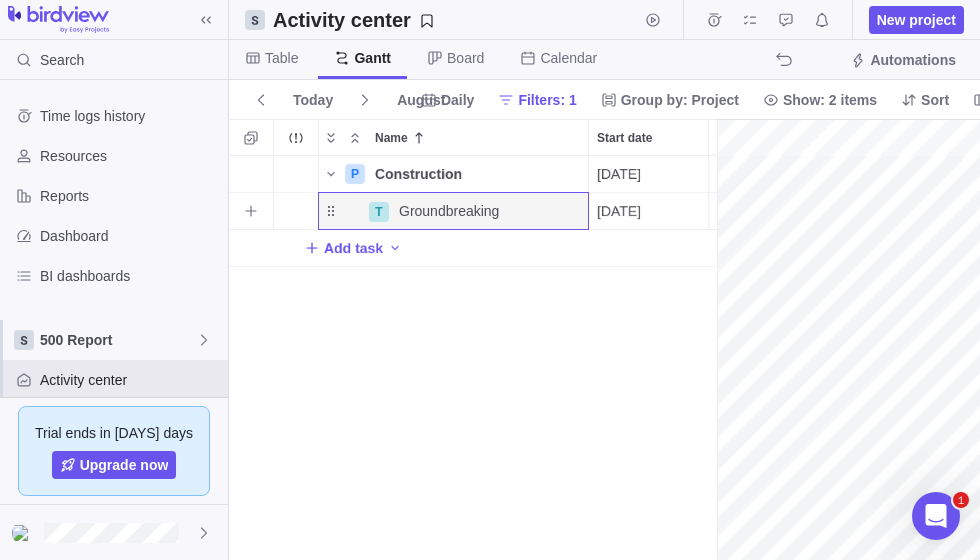 click on "Daily" at bounding box center (457, 100) 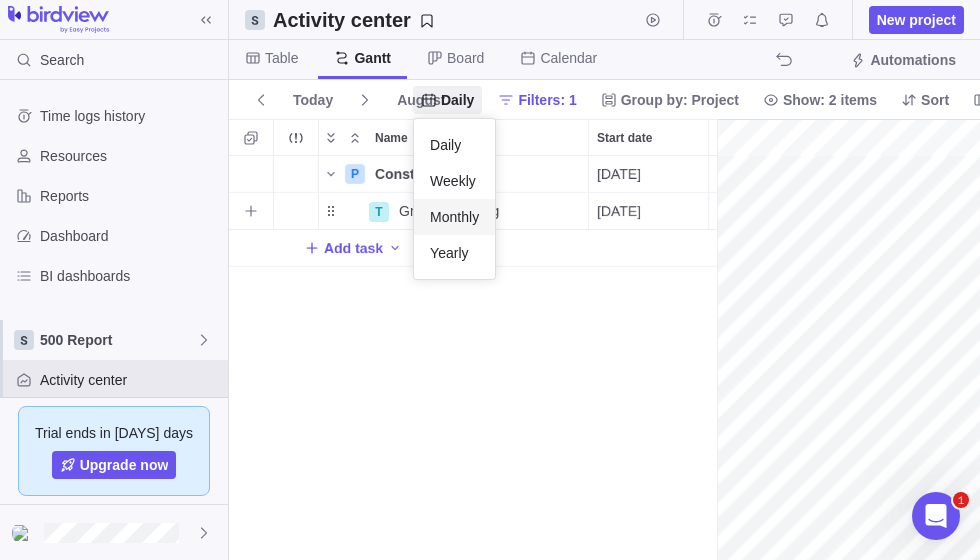 click on "Monthly" at bounding box center (454, 217) 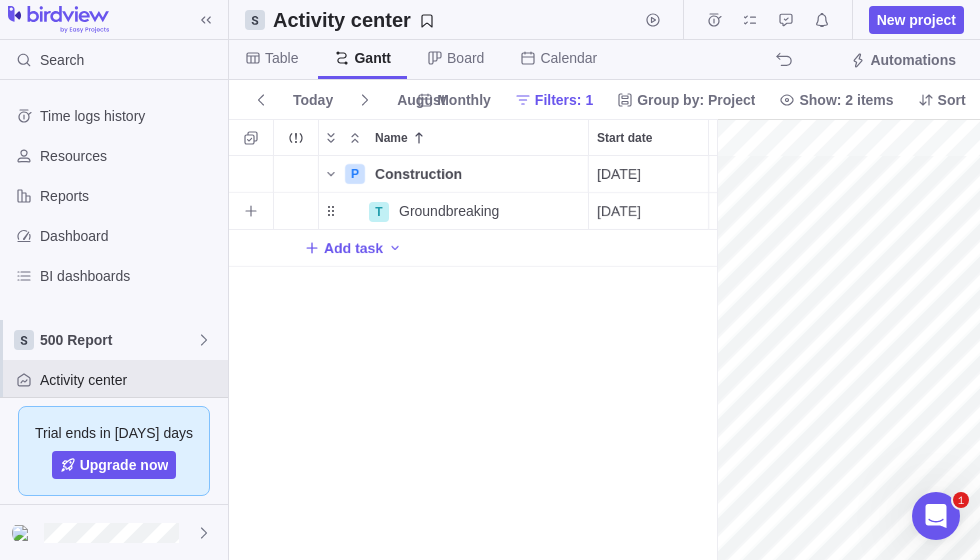 click on "Groundbreaking" at bounding box center [449, 211] 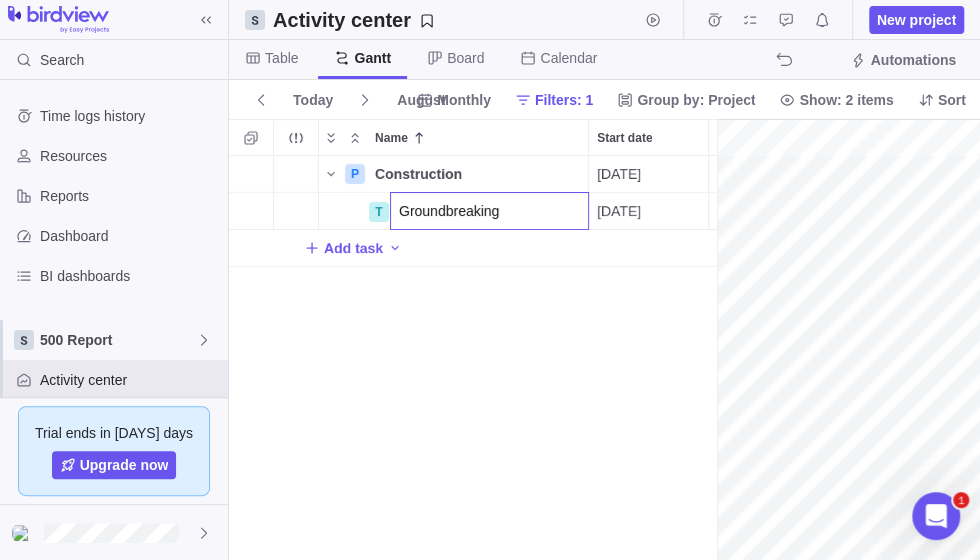 click on "P Construction Details [DATE] [DATE] [DURATION] Open 4 T Groundbreaking [DATE] [DATE] [DURATION] Open 47 Add task" at bounding box center (473, 358) 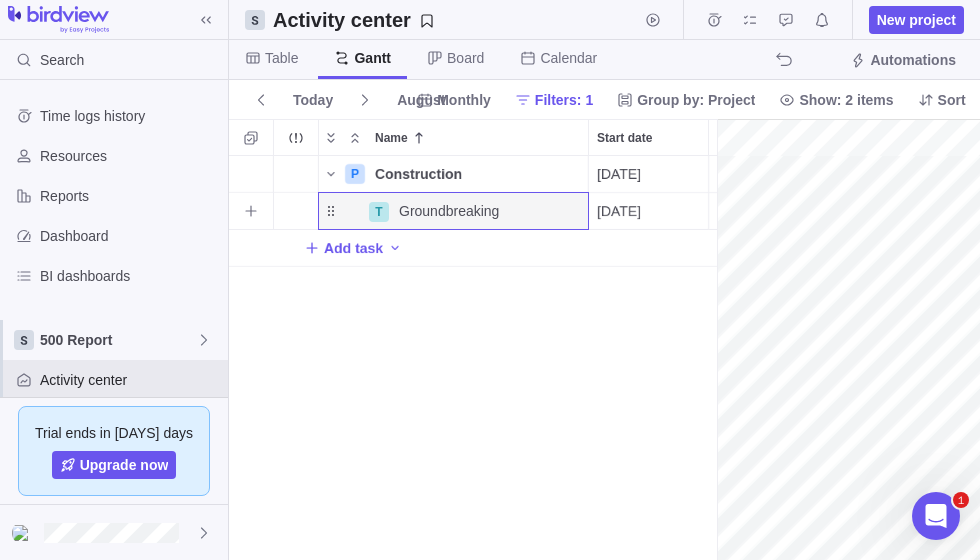 click on "Details" at bounding box center [0, 0] 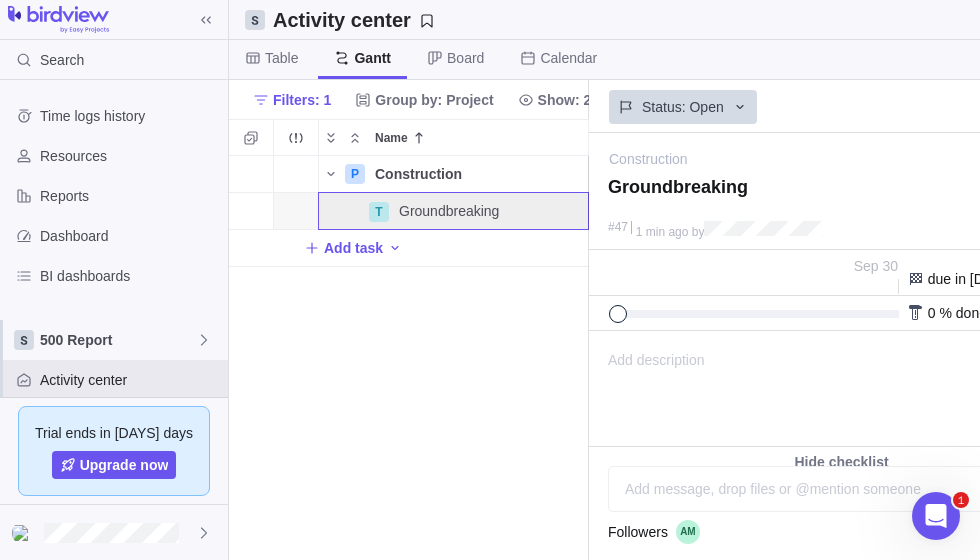 click at bounding box center [618, 314] 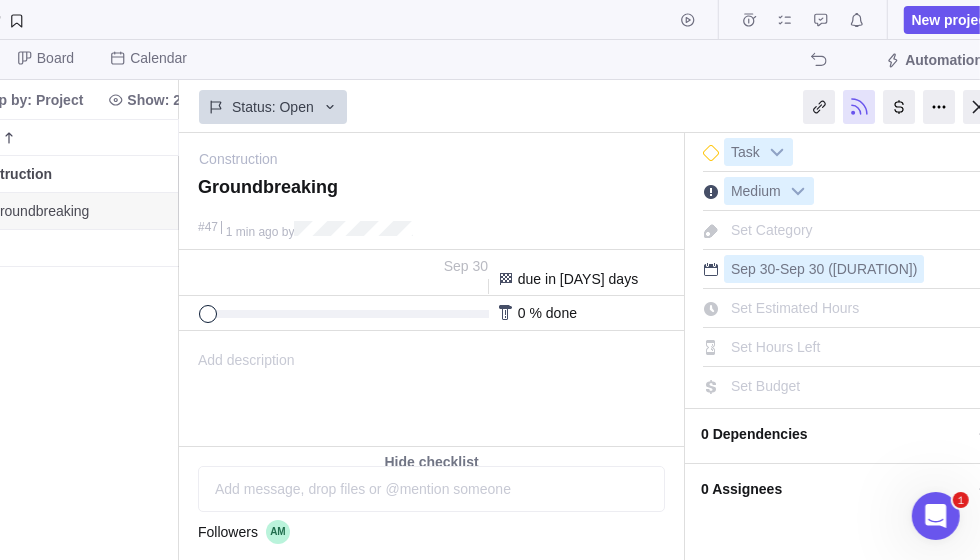 click on "0
% done" at bounding box center [547, 313] 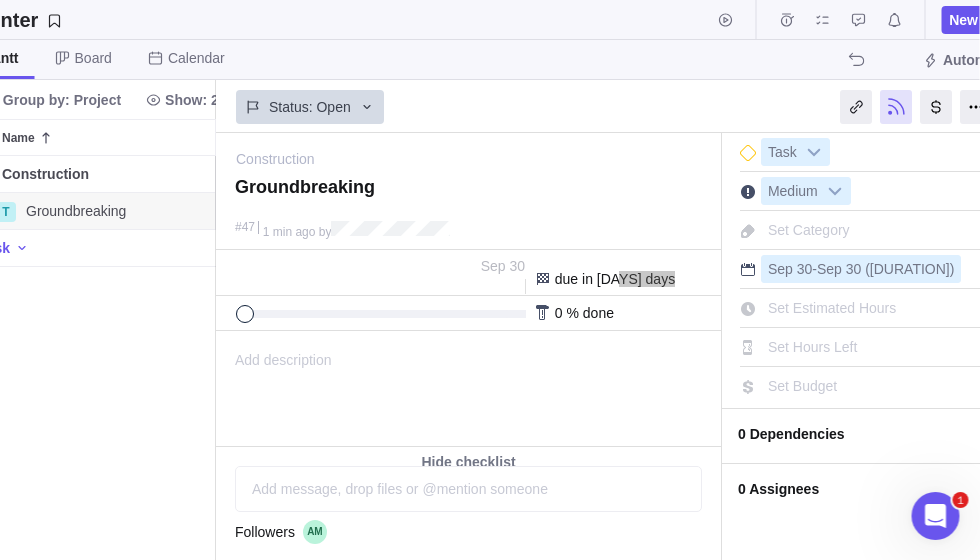 click on "Add description
... read all" at bounding box center [468, 389] 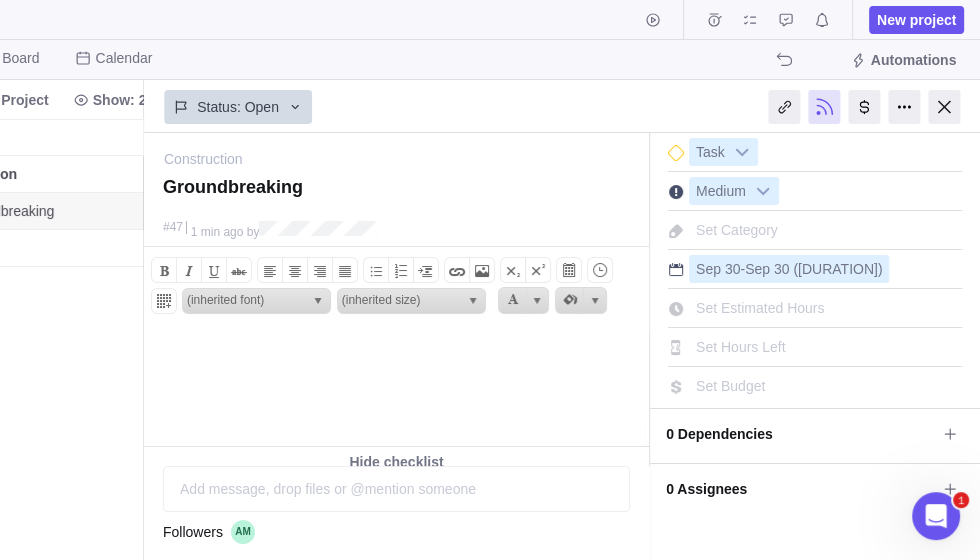 click at bounding box center [396, 194] 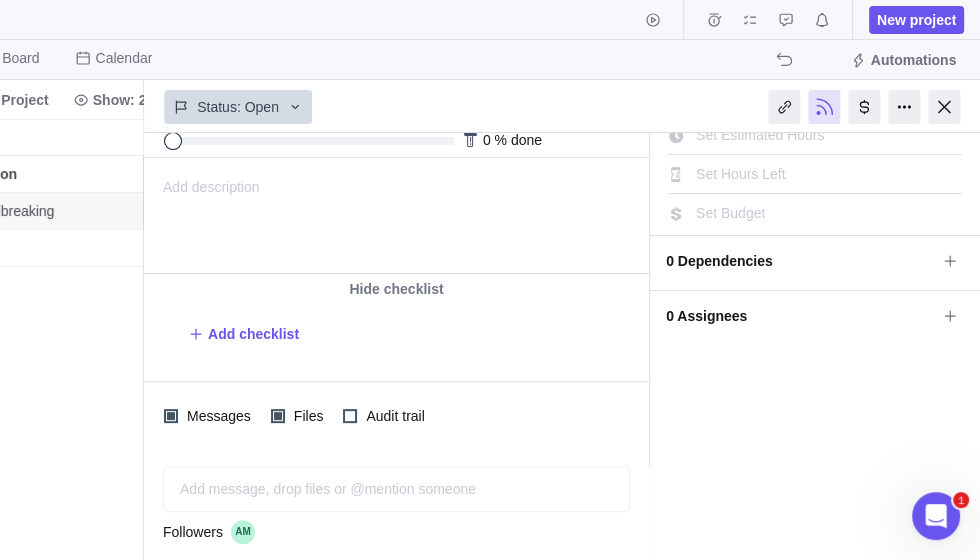 click at bounding box center (904, 107) 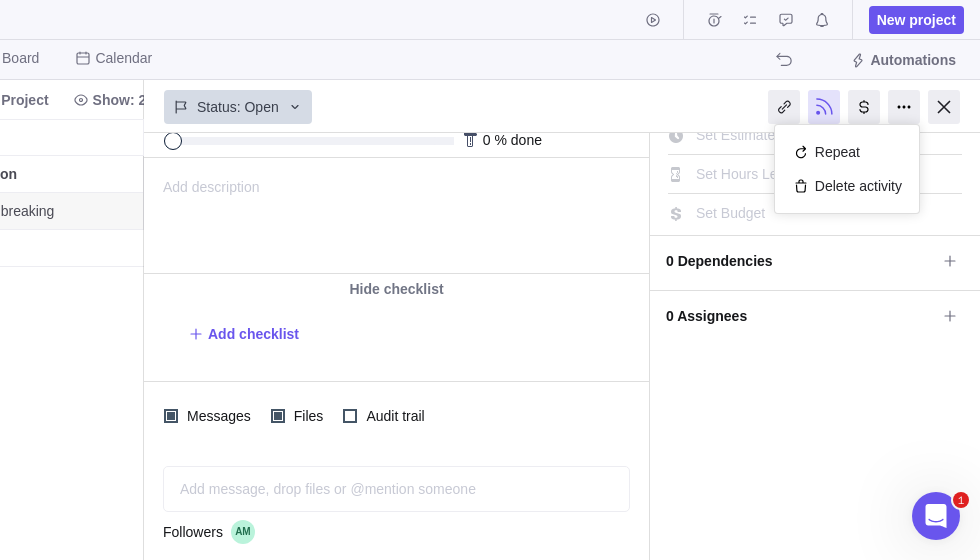 click at bounding box center (864, 107) 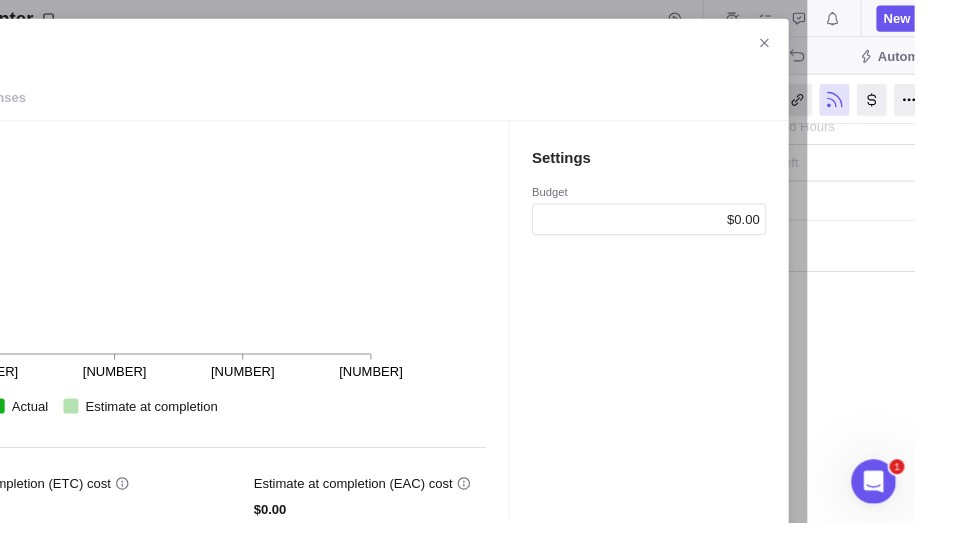 click 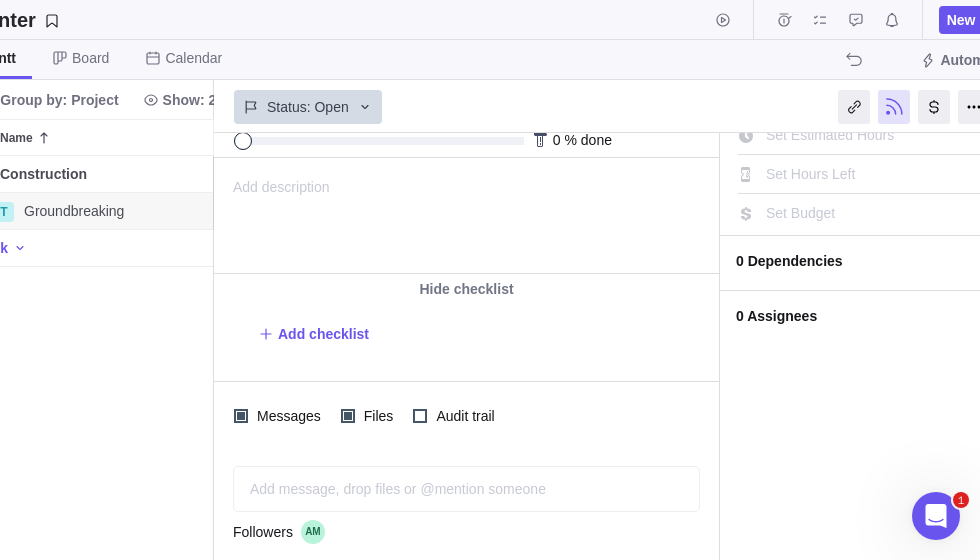 click at bounding box center [974, 107] 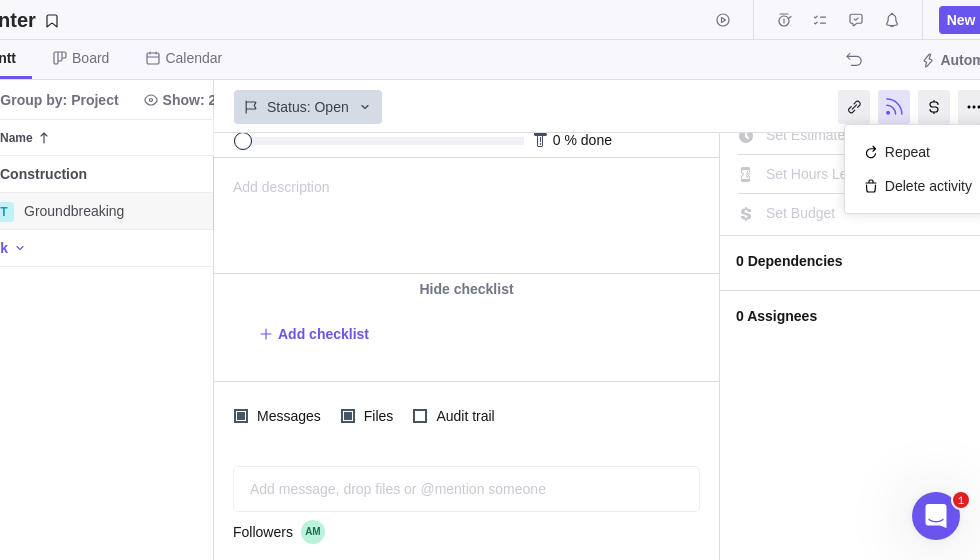 click on "P Construction Details [DATE] [DATE] [DURATION] Open 4 T Groundbreaking Details [DATE] [DATE] [DURATION] Open 47 Add task" at bounding box center (34, 358) 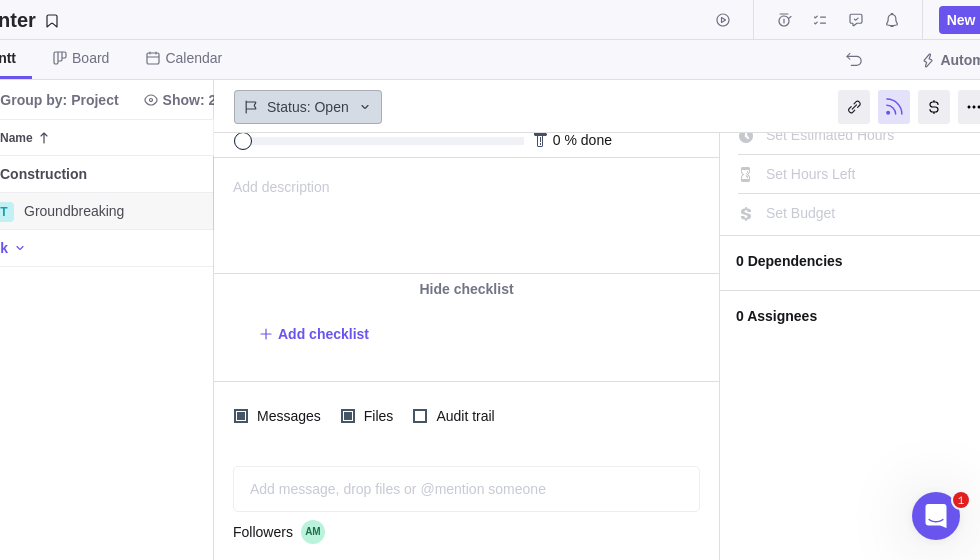 click 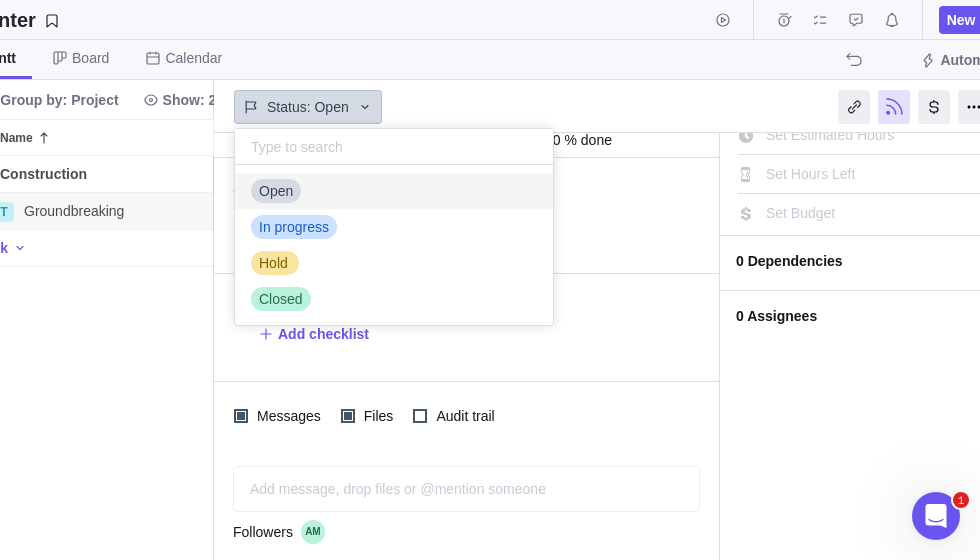 scroll, scrollTop: 1, scrollLeft: 1, axis: both 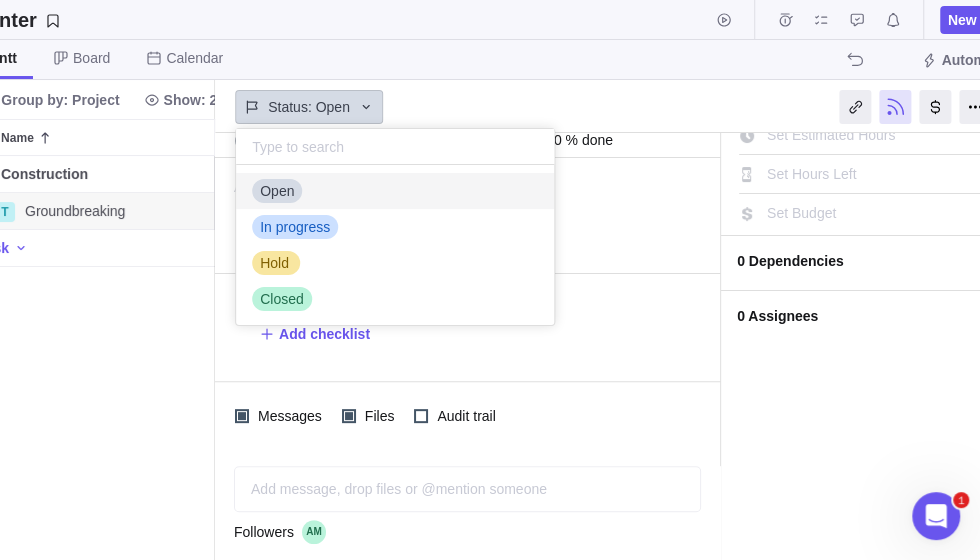 click on "Search Time logs history Resources Reports Dashboard BI dashboards [NUMBER] Report Activity center Custom forms Saved views Trial ends in [DAYS] days Upgrade now Activity center New project Table Gantt Board Calendar Automations Filters: 1 Group by: Project Show: 2 items Sort Columns Name Start date End date Duration Status ID Dependency Assignees P Construction Details [DATE] [DATE] [DURATION] Open 4 T Groundbreaking Details [DATE] [DATE] [DURATION] Open 47 Add task Filters Activity status Default Workflow Project status Default Workflow Activity priority Activity assignees More Project start date Previous year Previous month Previous week Yesterday Today This week This month This year Next week Next month Filter by period Project end date Previous year Previous month Previous week Yesterday Today This week This month This year Next week Next month Filter by period Projects More
Status: Open Open In progress Hold Closed" at bounding box center [116, 280] 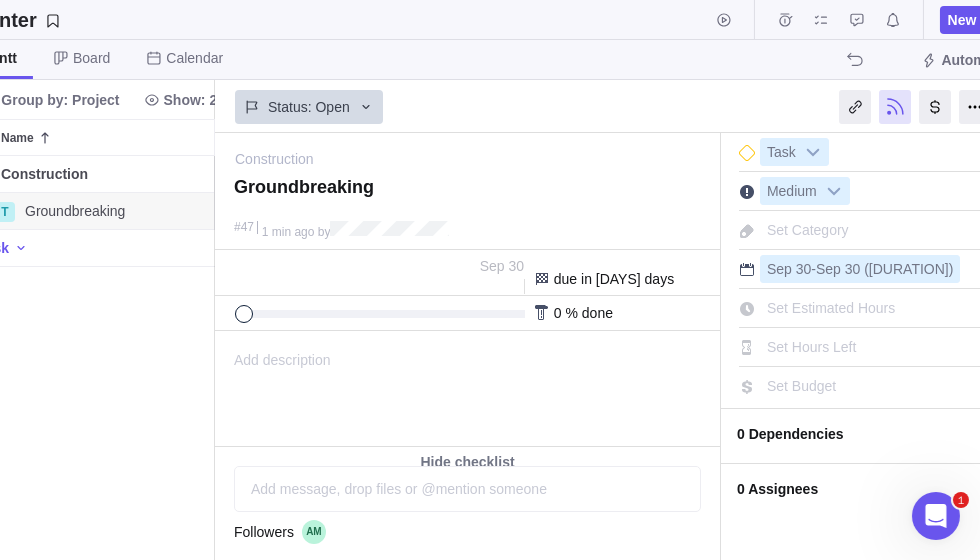 scroll, scrollTop: 0, scrollLeft: 0, axis: both 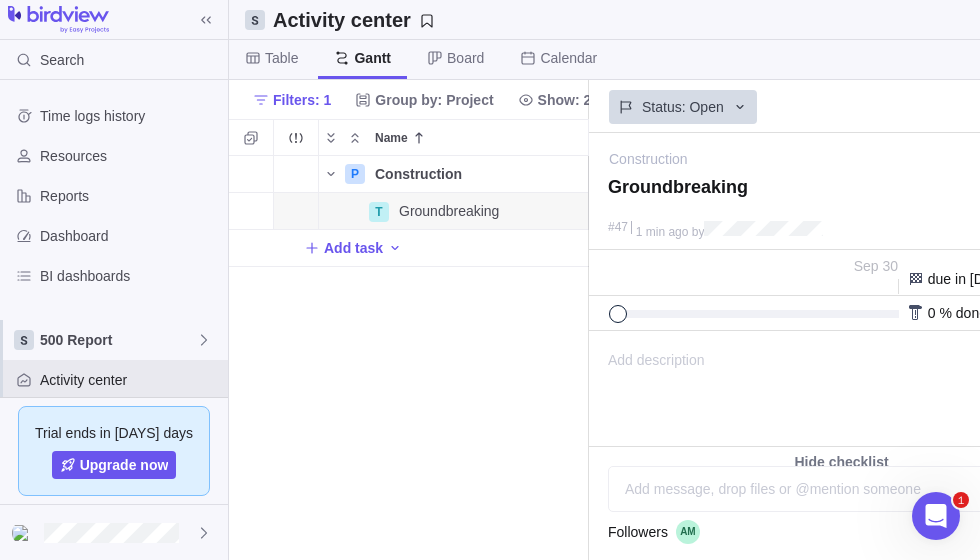 click on "P Construction Details [DATE] [DATE] [DURATION] Open 4 T Groundbreaking Details [DATE] [DATE] [DURATION] Open 47 Add task" at bounding box center [409, 358] 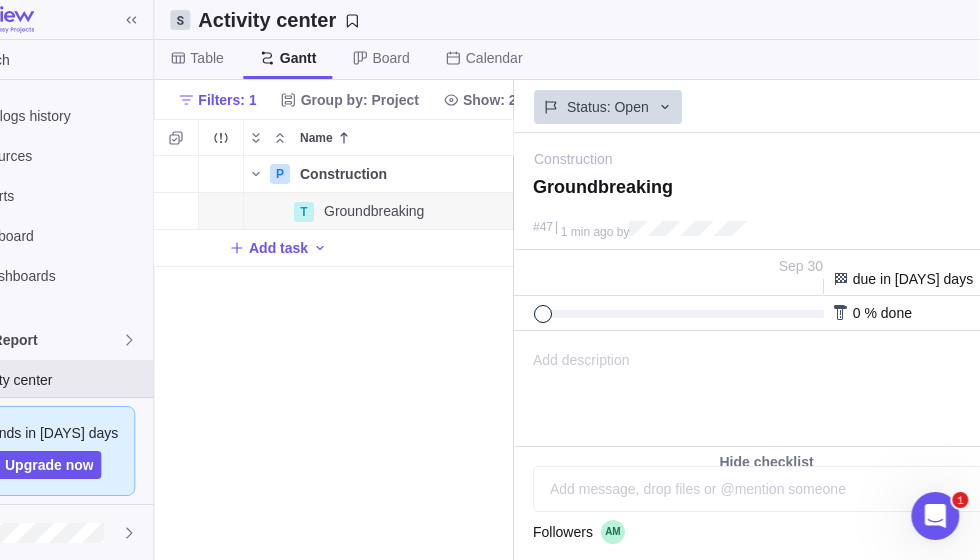 scroll, scrollTop: 0, scrollLeft: 445, axis: horizontal 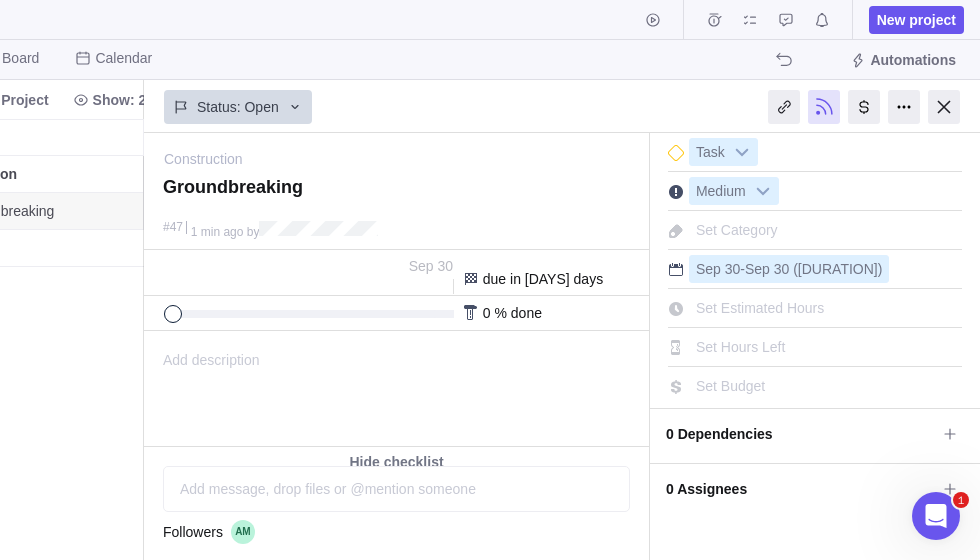 click at bounding box center [944, 107] 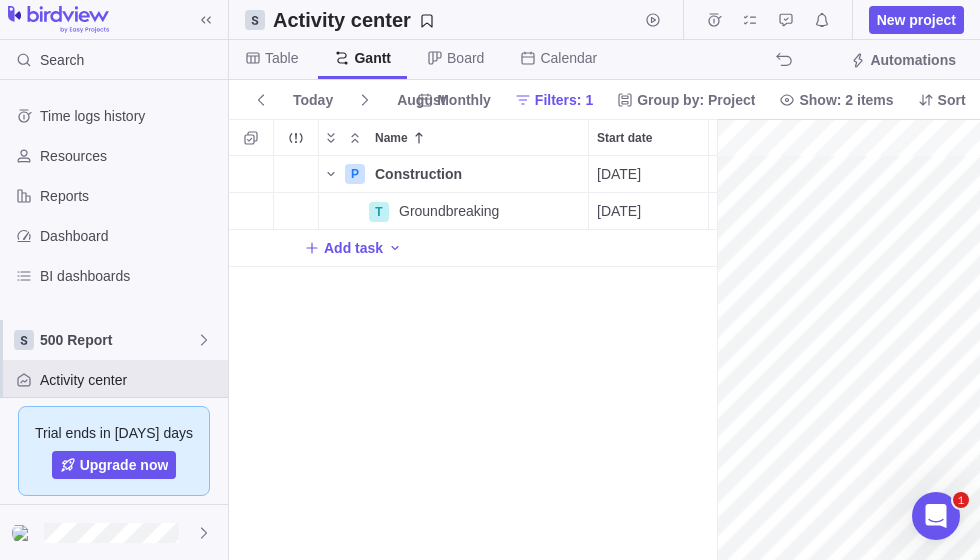 scroll, scrollTop: 1, scrollLeft: 1, axis: both 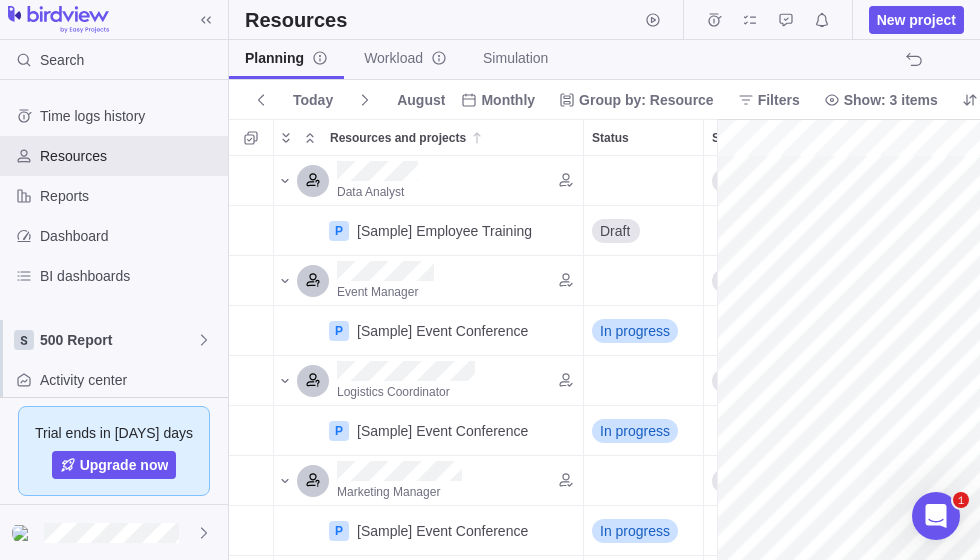 click on "Group by: Resource" at bounding box center (636, 100) 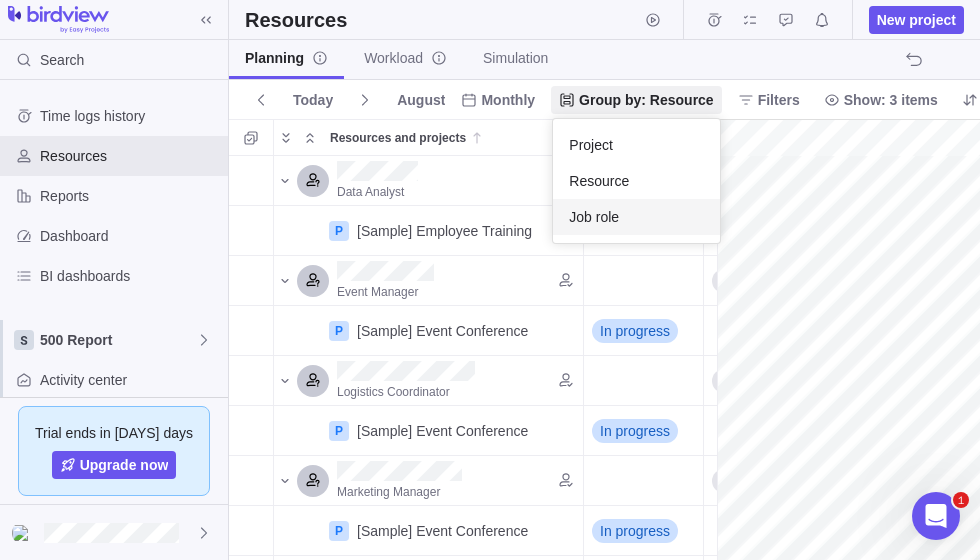 click on "Job role" at bounding box center [636, 217] 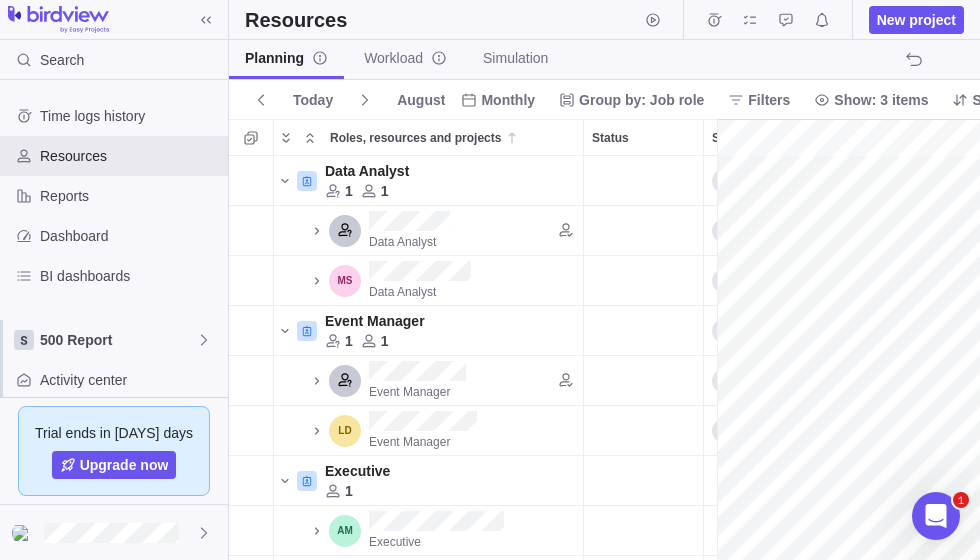 click on "Group by: Job role" at bounding box center [631, 100] 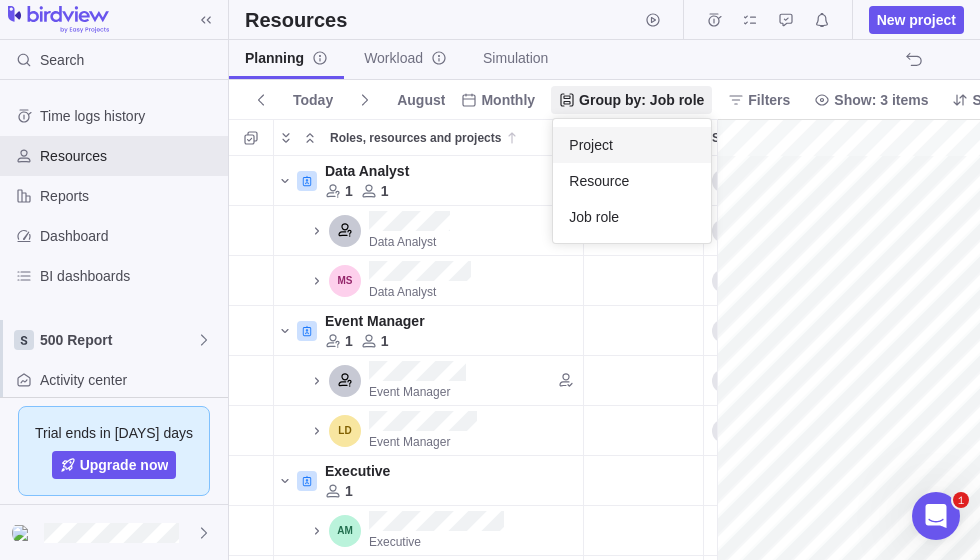 click on "Project" at bounding box center [591, 145] 